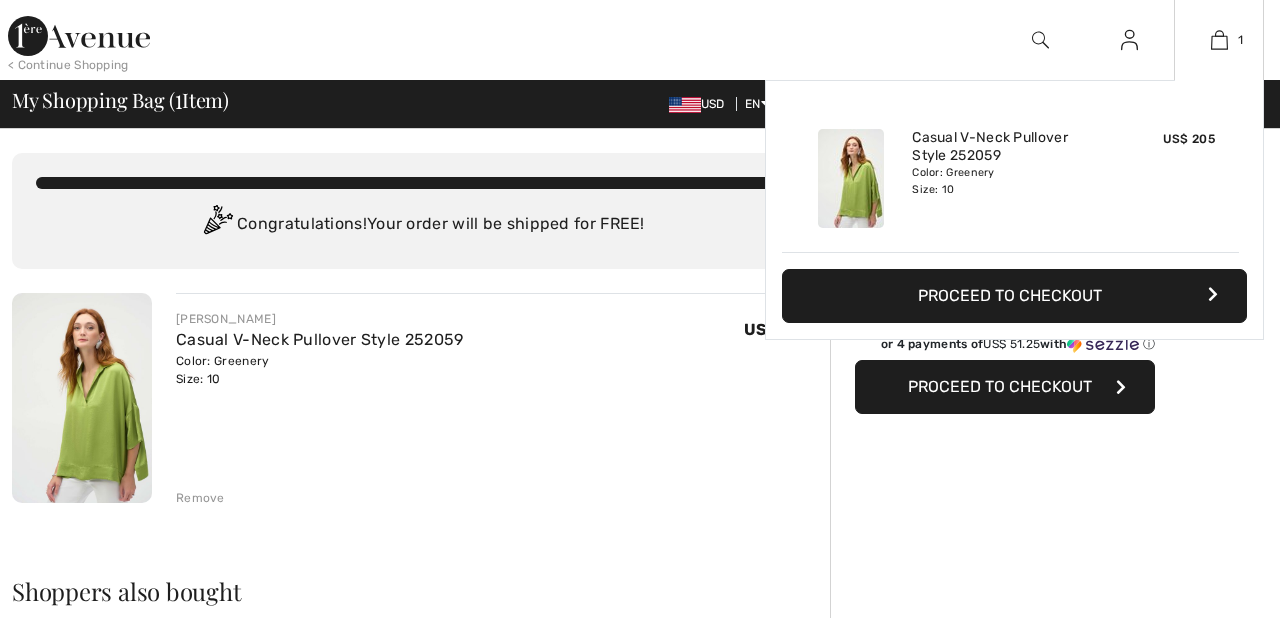scroll, scrollTop: 0, scrollLeft: 0, axis: both 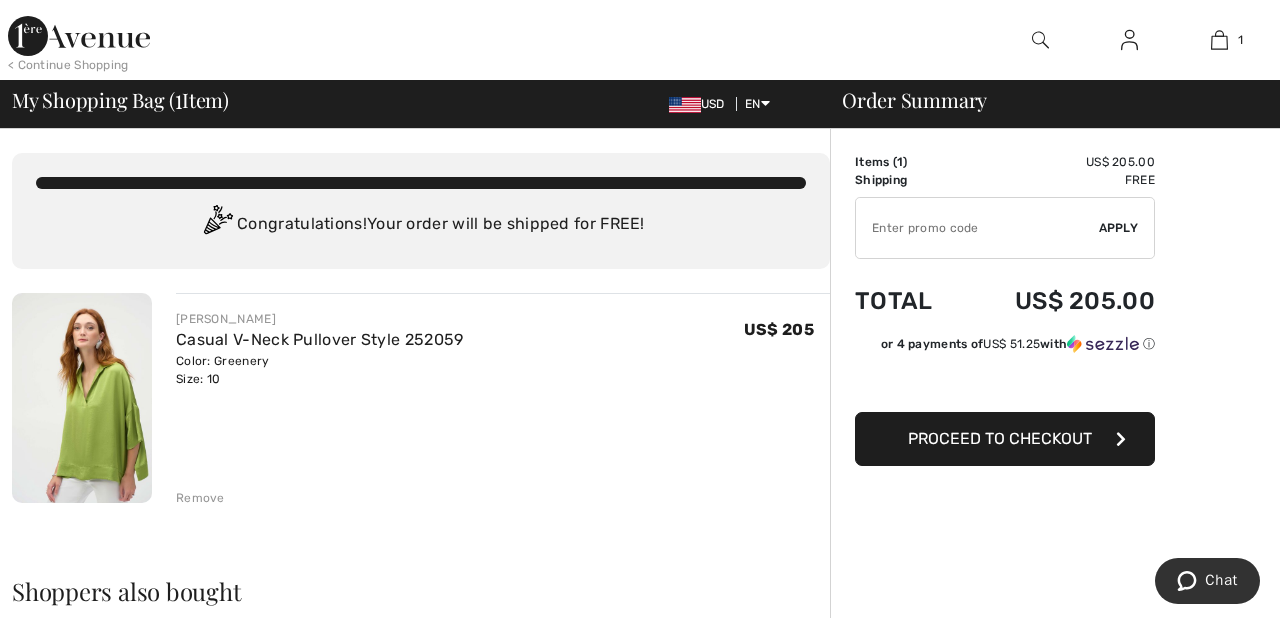 click at bounding box center (82, 398) 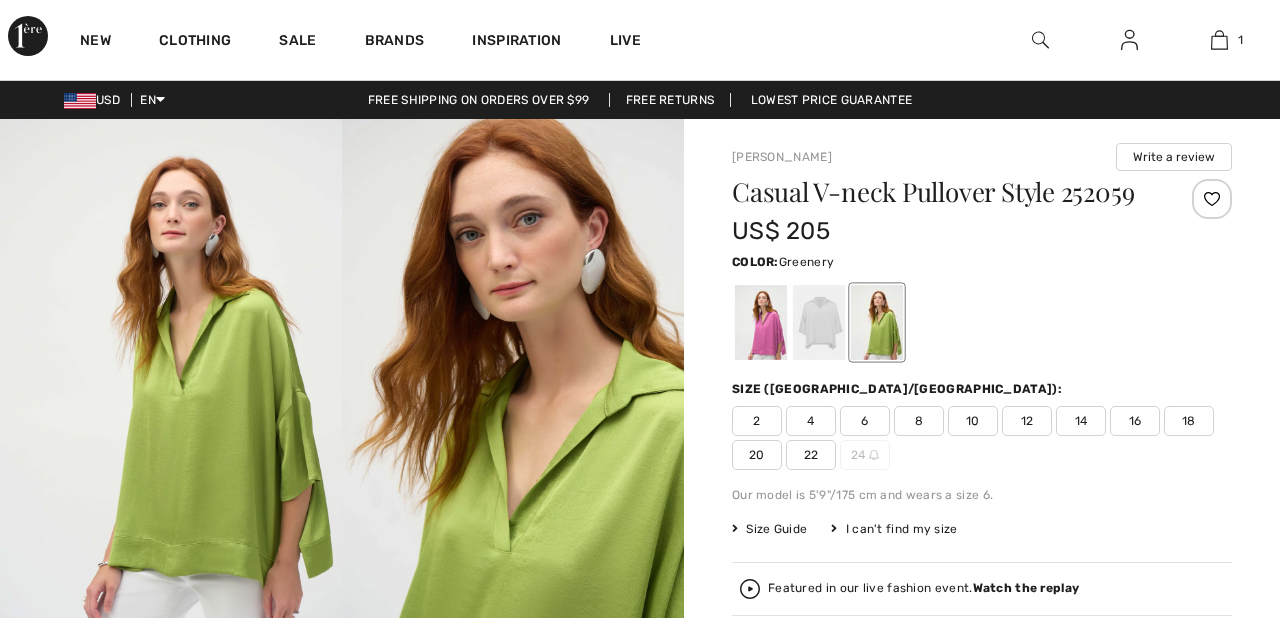 scroll, scrollTop: 0, scrollLeft: 0, axis: both 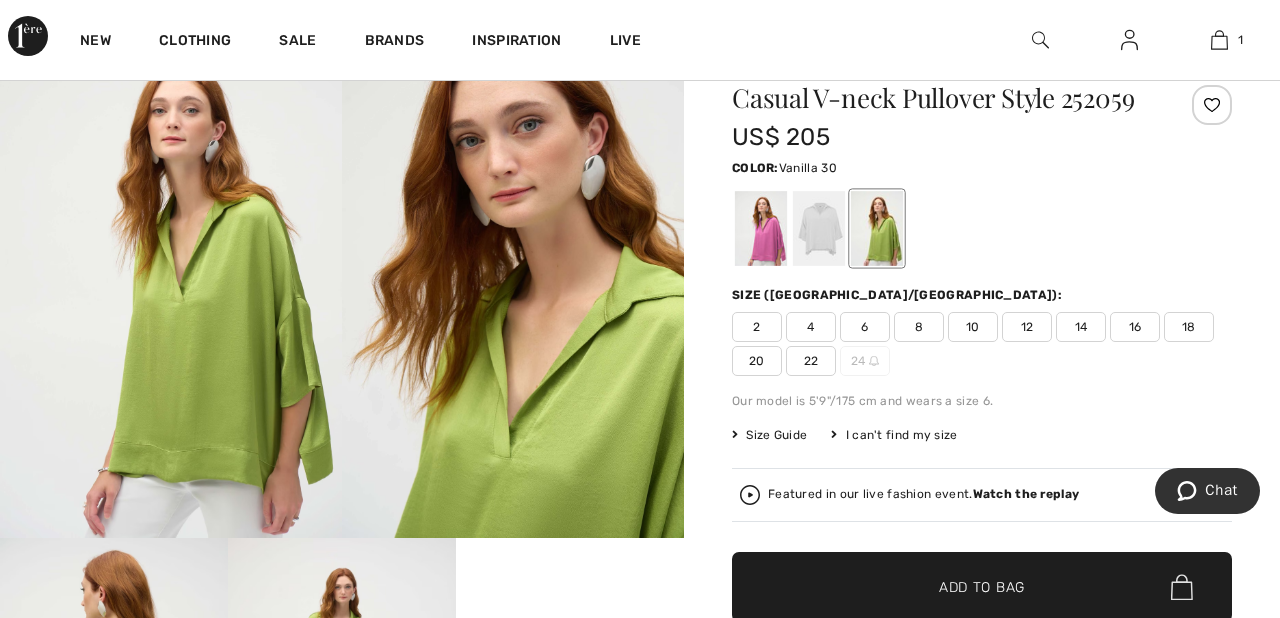 click at bounding box center (819, 228) 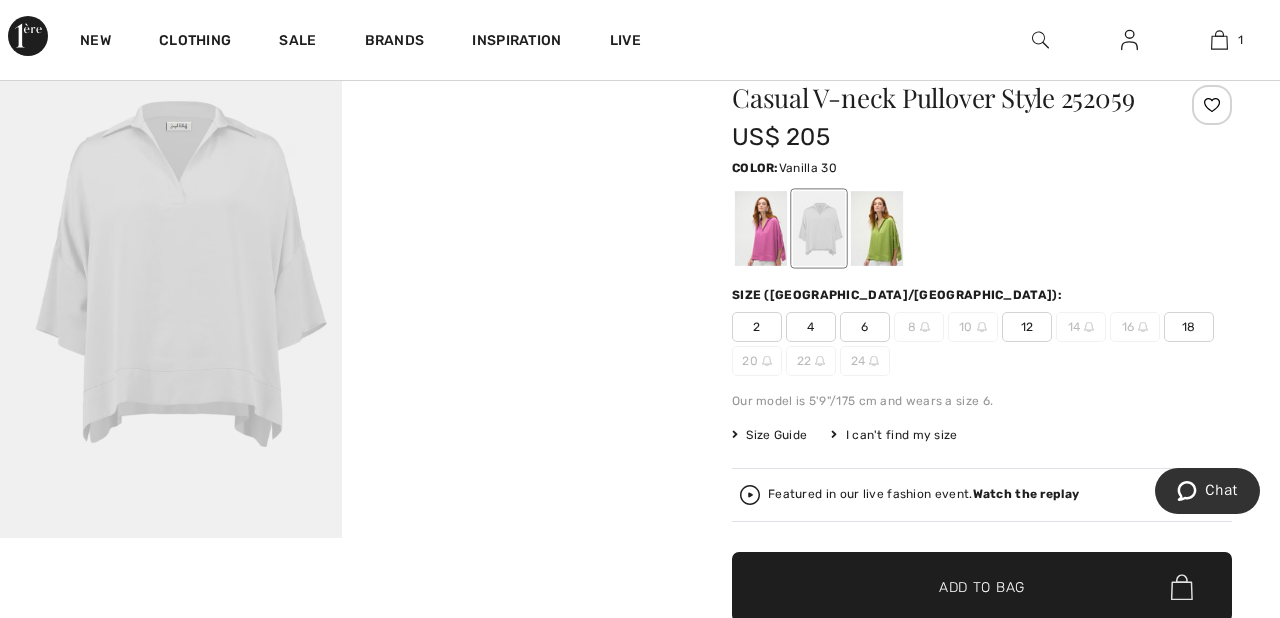 click at bounding box center [982, 327] 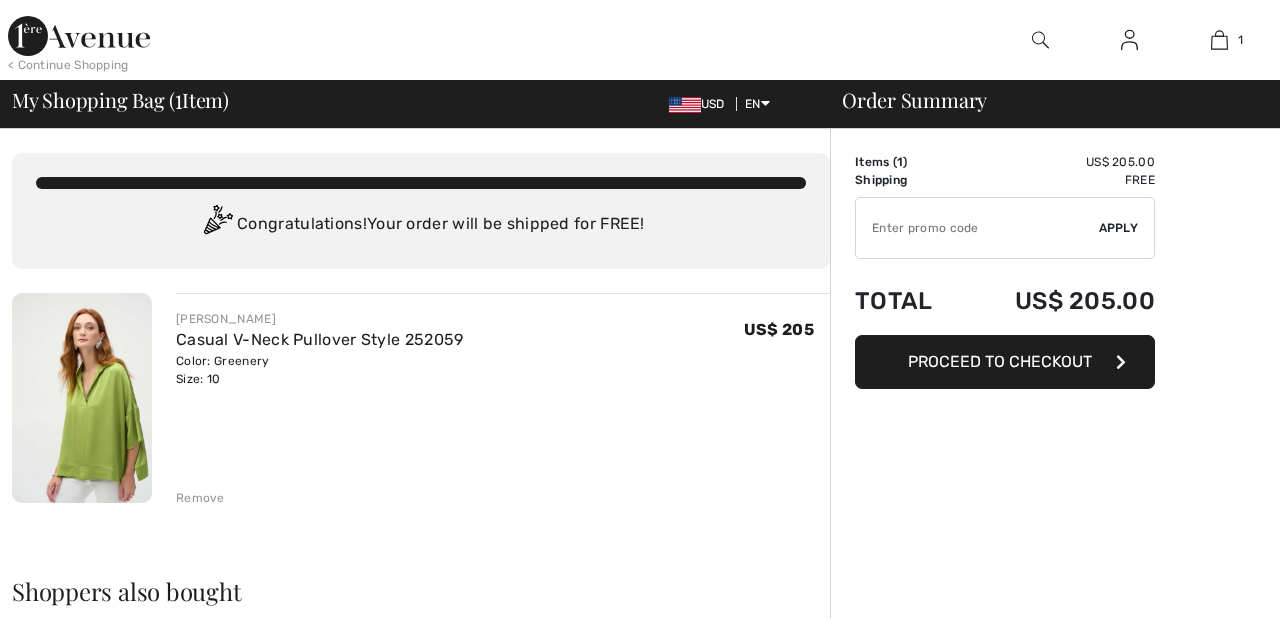 scroll, scrollTop: 0, scrollLeft: 0, axis: both 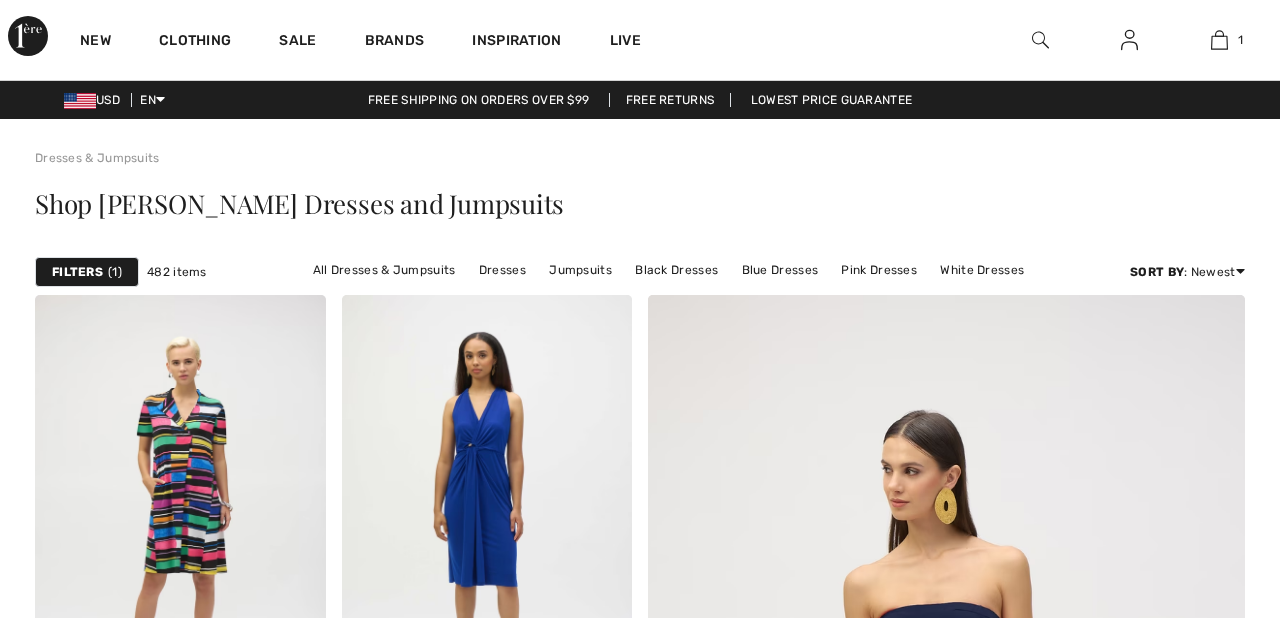 checkbox on "true" 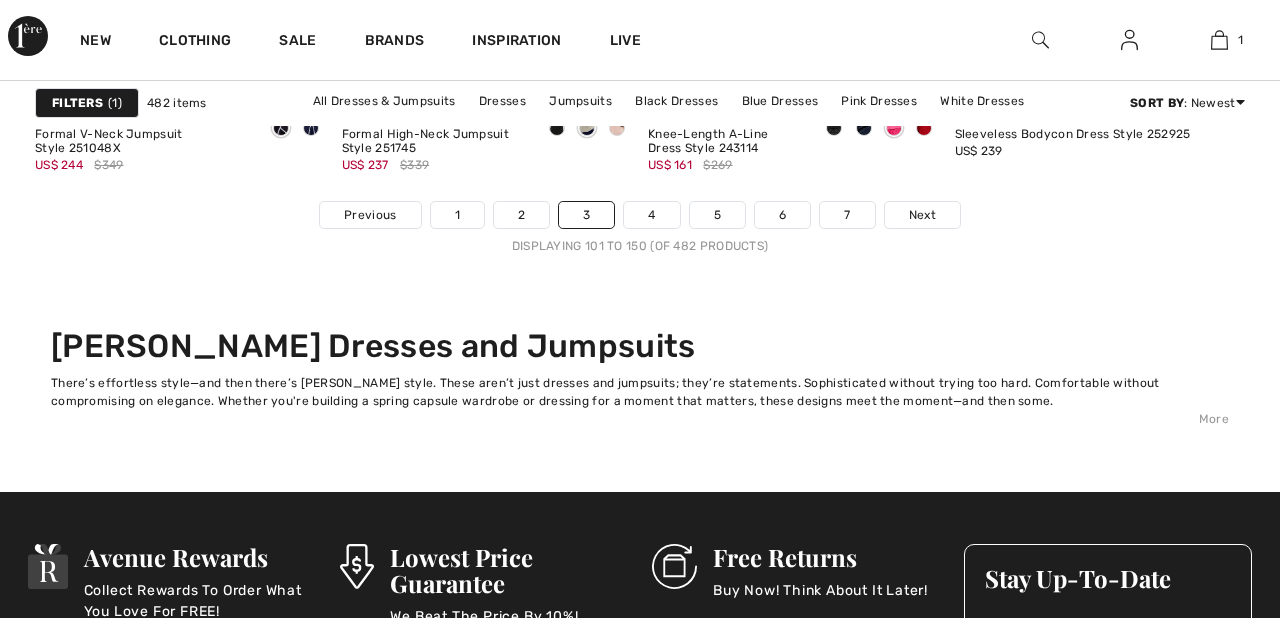 scroll, scrollTop: 0, scrollLeft: 0, axis: both 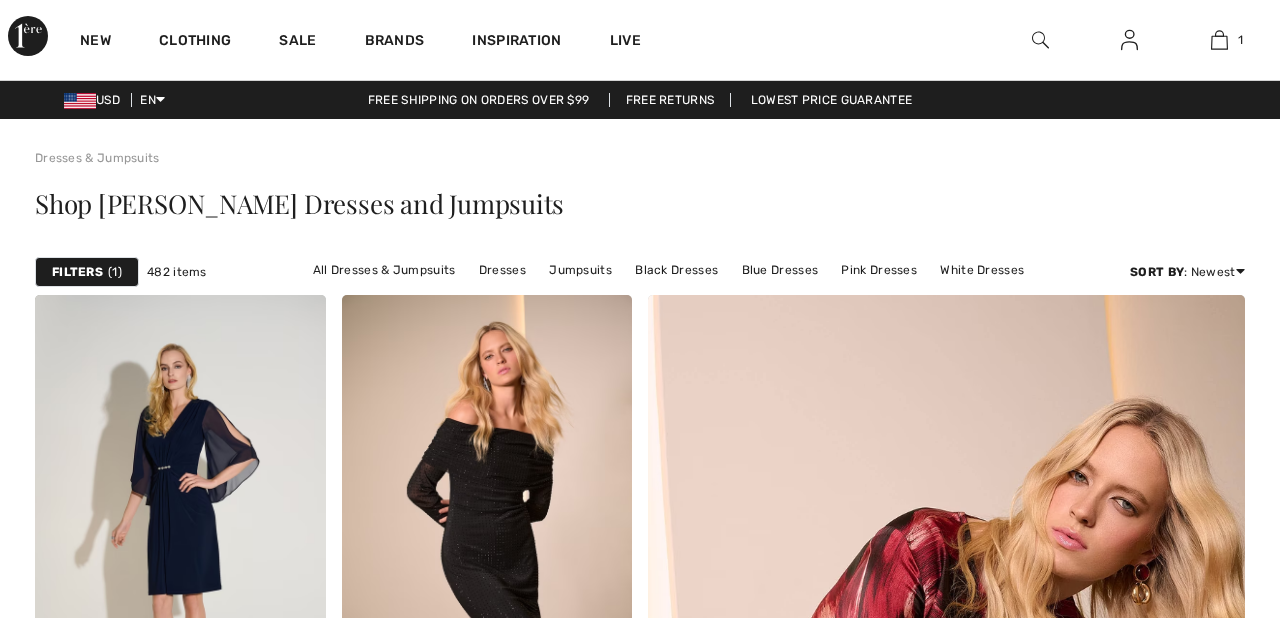 checkbox on "true" 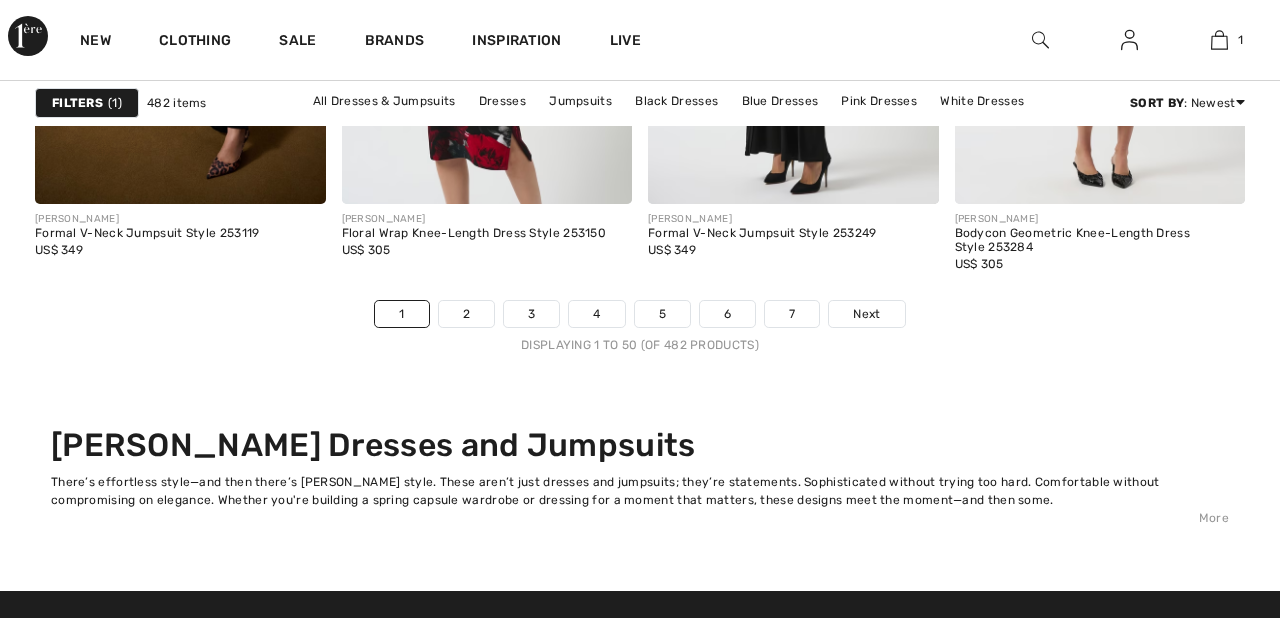 scroll, scrollTop: 0, scrollLeft: 0, axis: both 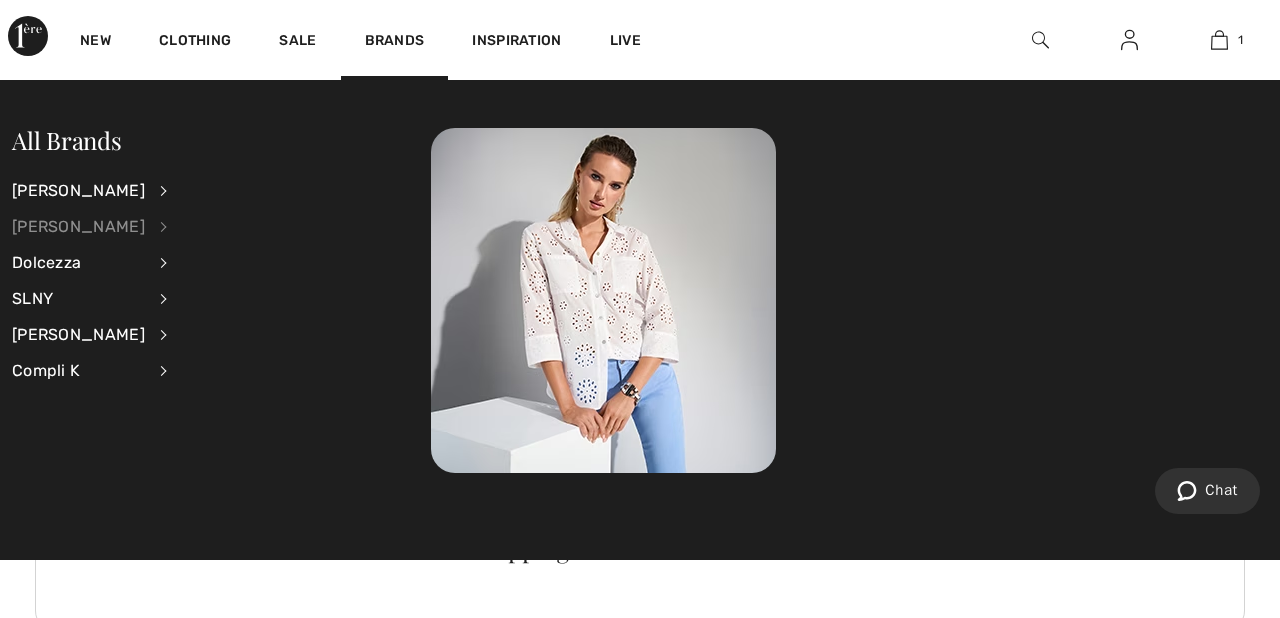 click on "[PERSON_NAME]" at bounding box center (78, 227) 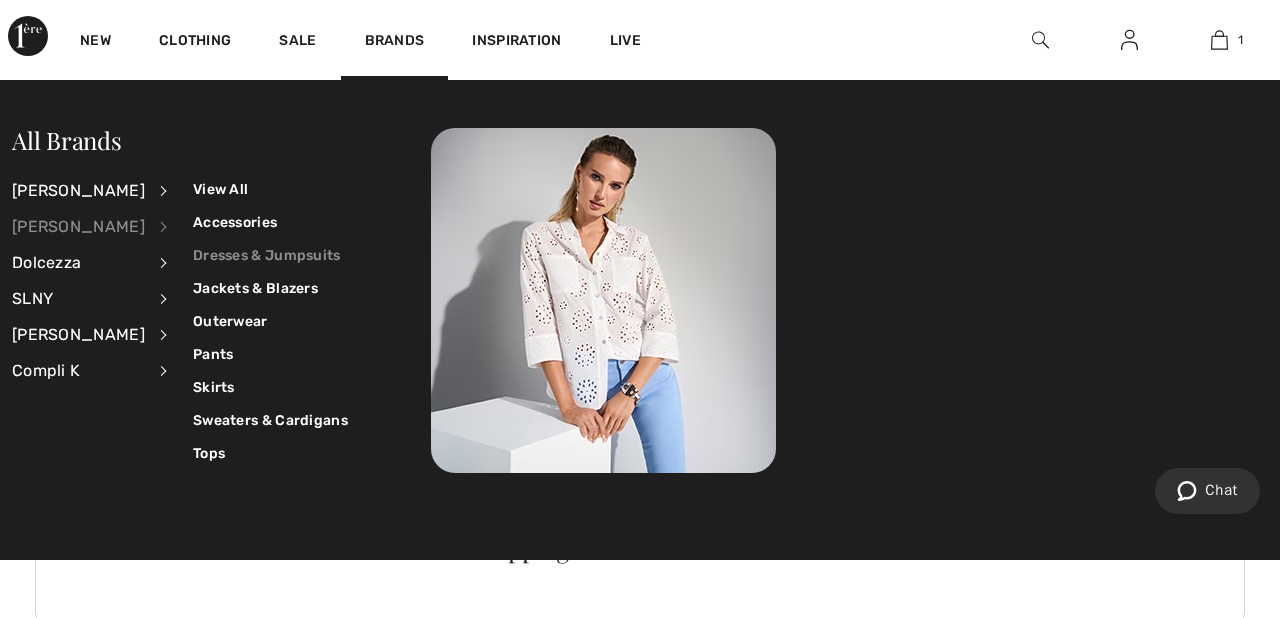 click on "Dresses & Jumpsuits" at bounding box center (270, 255) 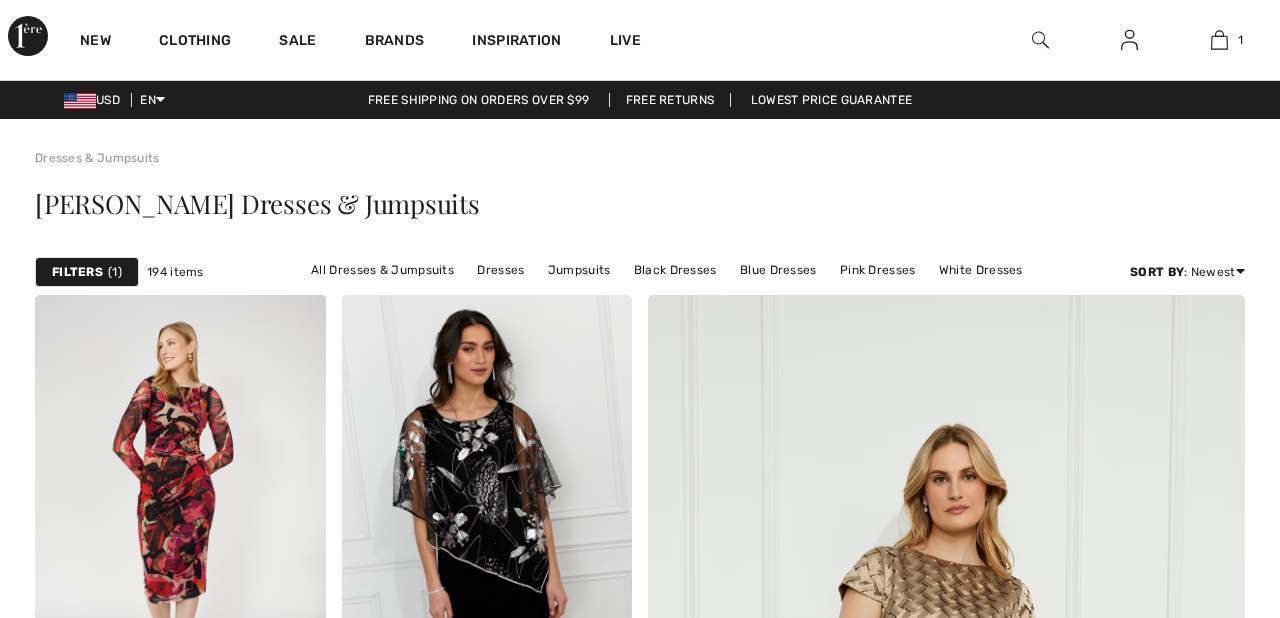 scroll, scrollTop: 0, scrollLeft: 0, axis: both 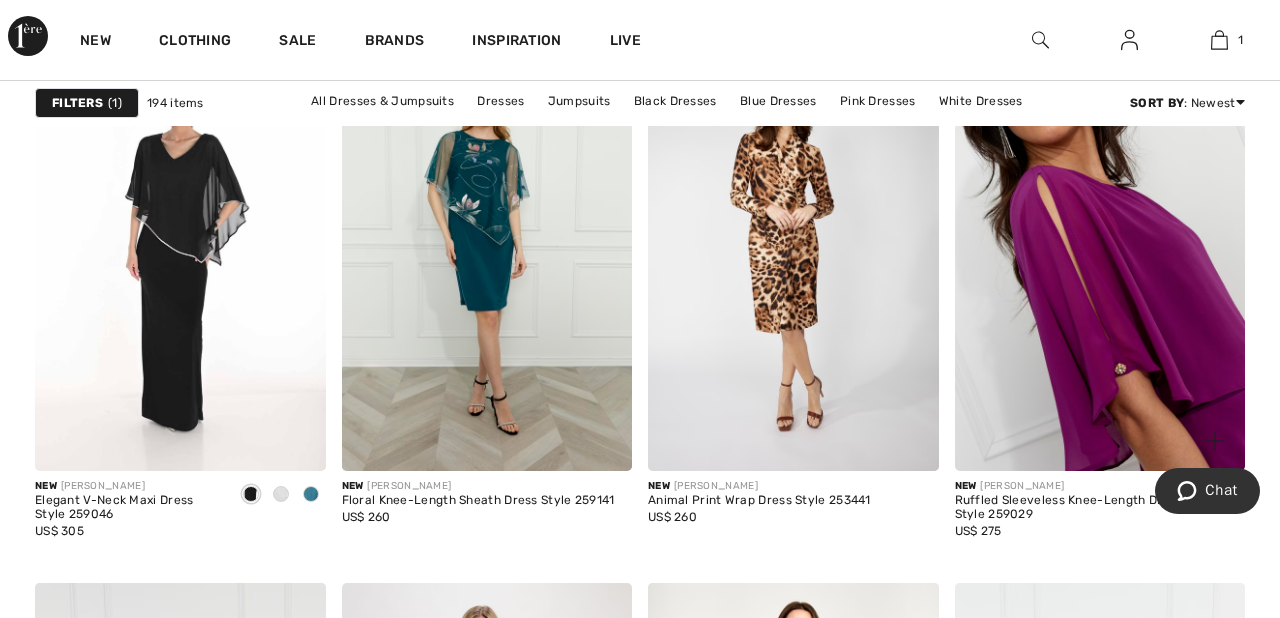 click at bounding box center [1100, 254] 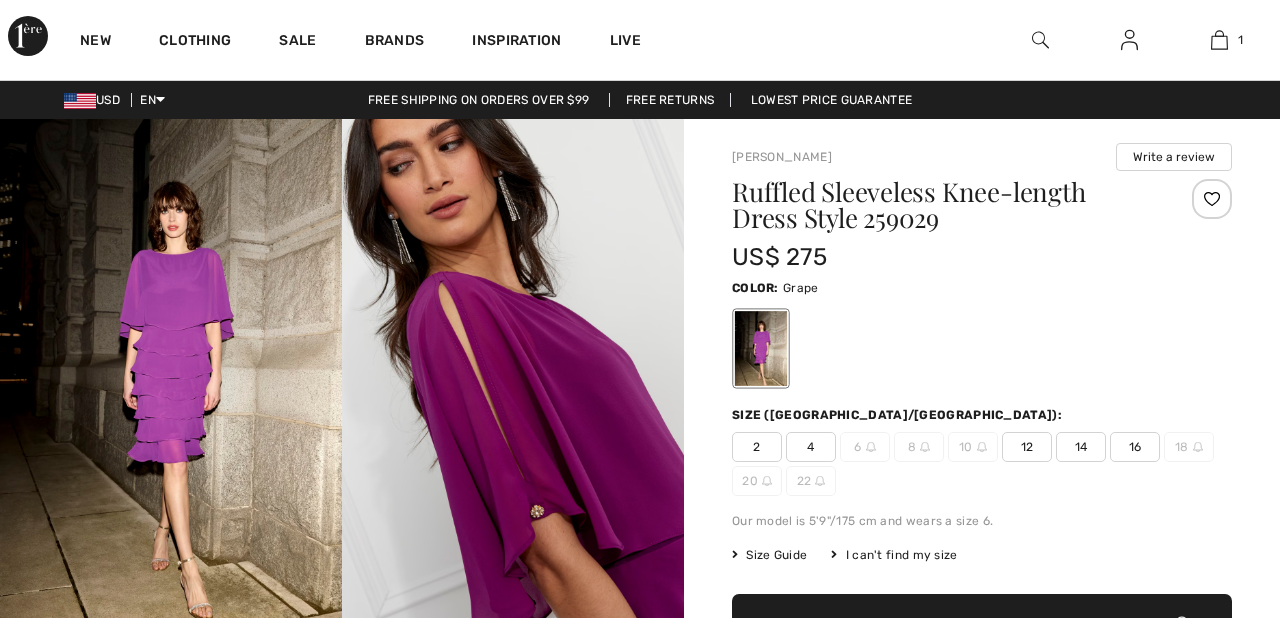 scroll, scrollTop: 0, scrollLeft: 0, axis: both 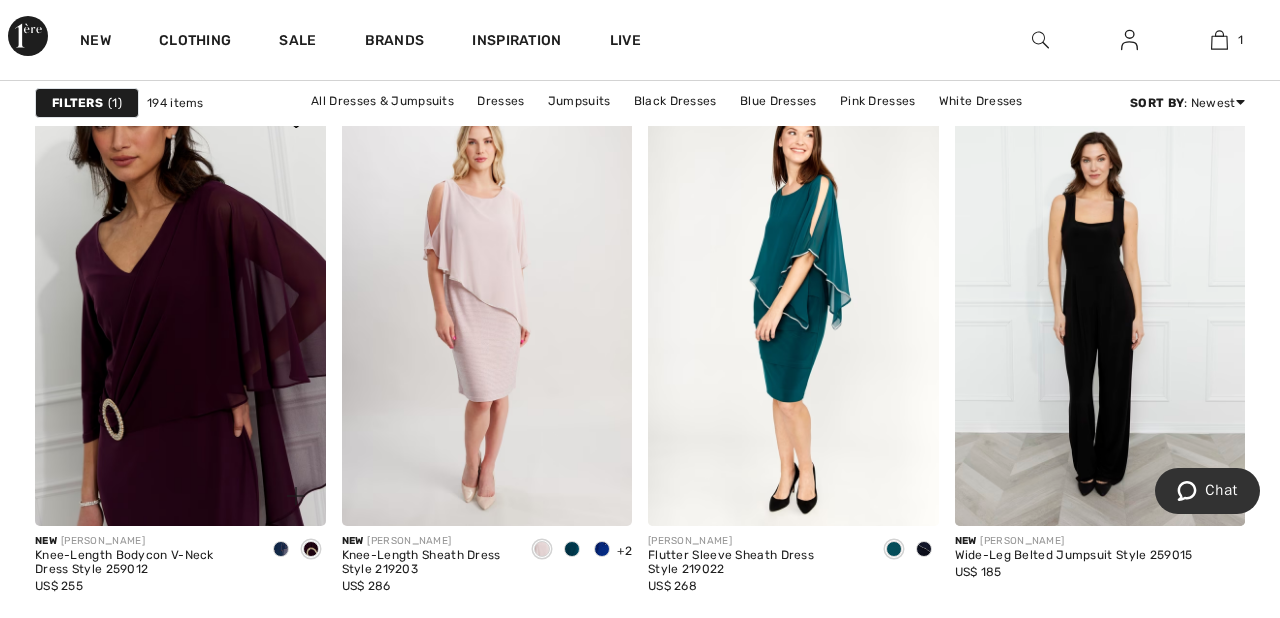 click at bounding box center [180, 308] 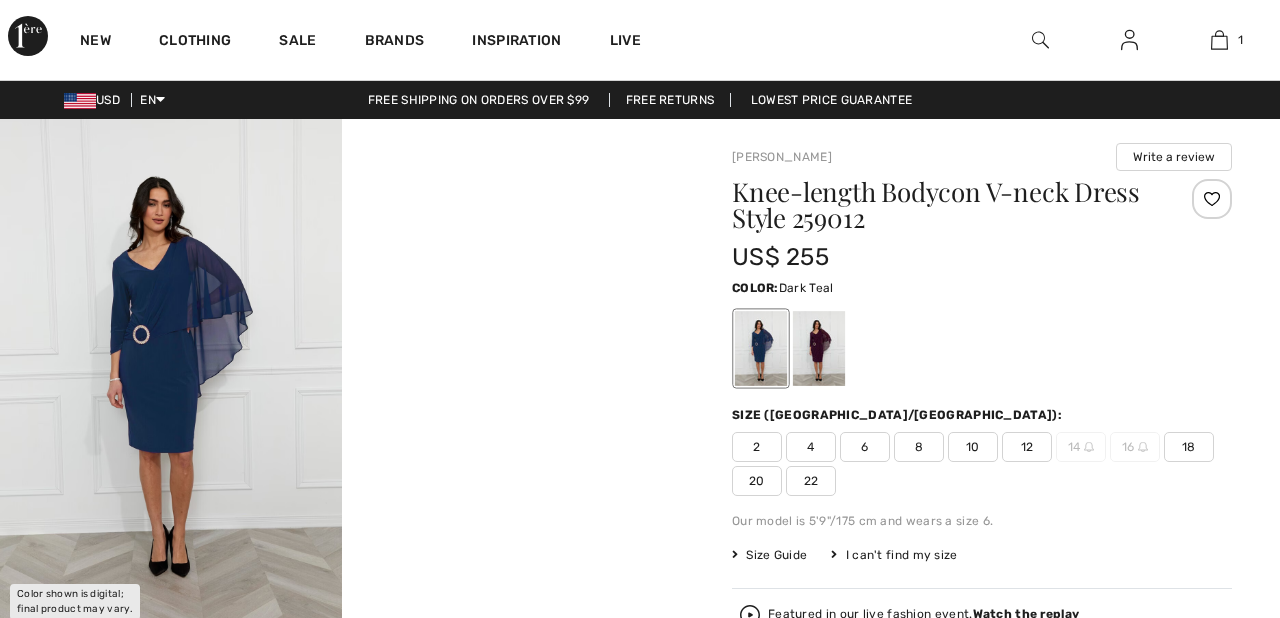 scroll, scrollTop: 0, scrollLeft: 0, axis: both 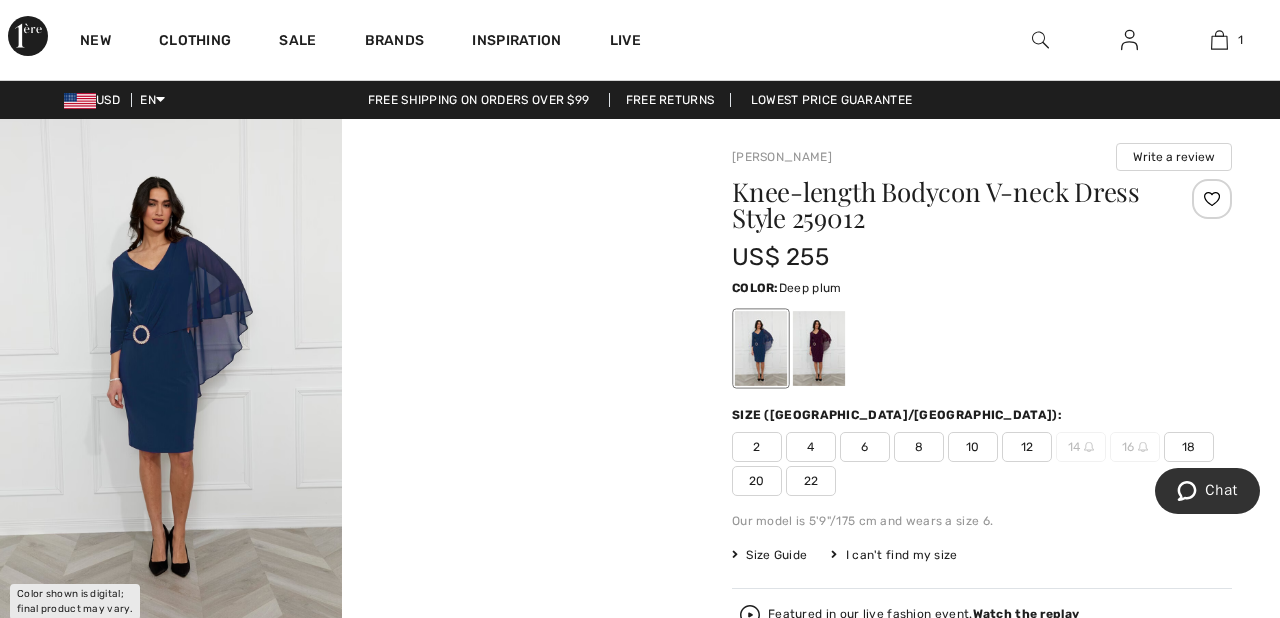 click at bounding box center (819, 348) 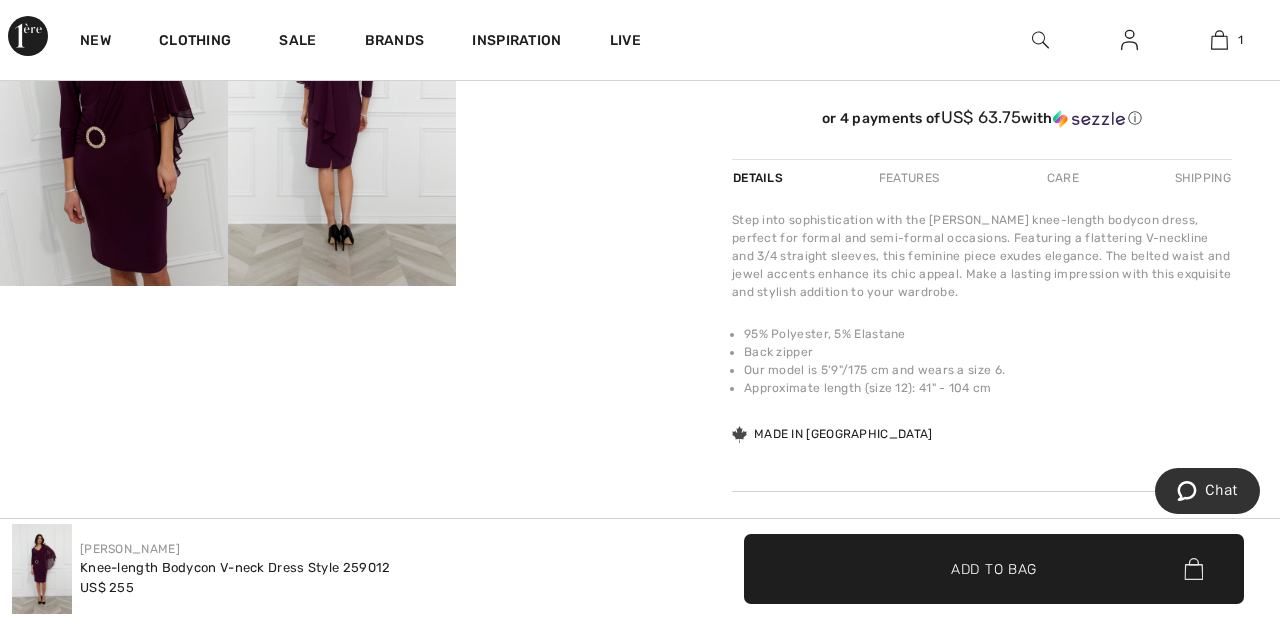 scroll, scrollTop: 706, scrollLeft: 0, axis: vertical 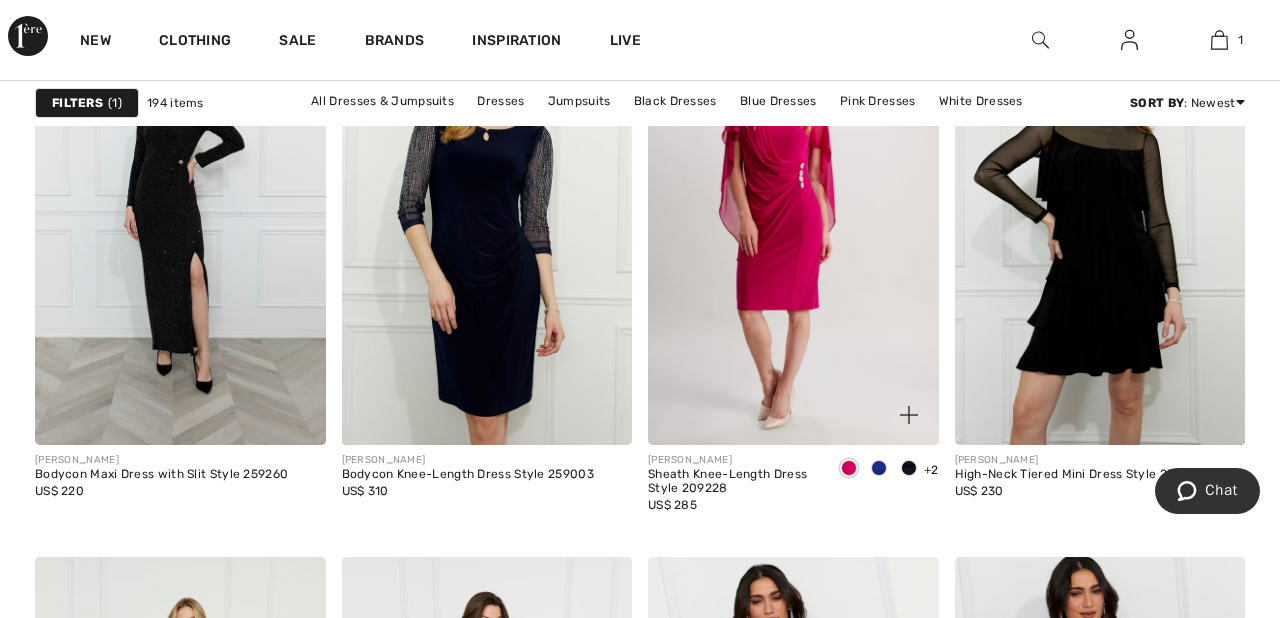 click at bounding box center (849, 468) 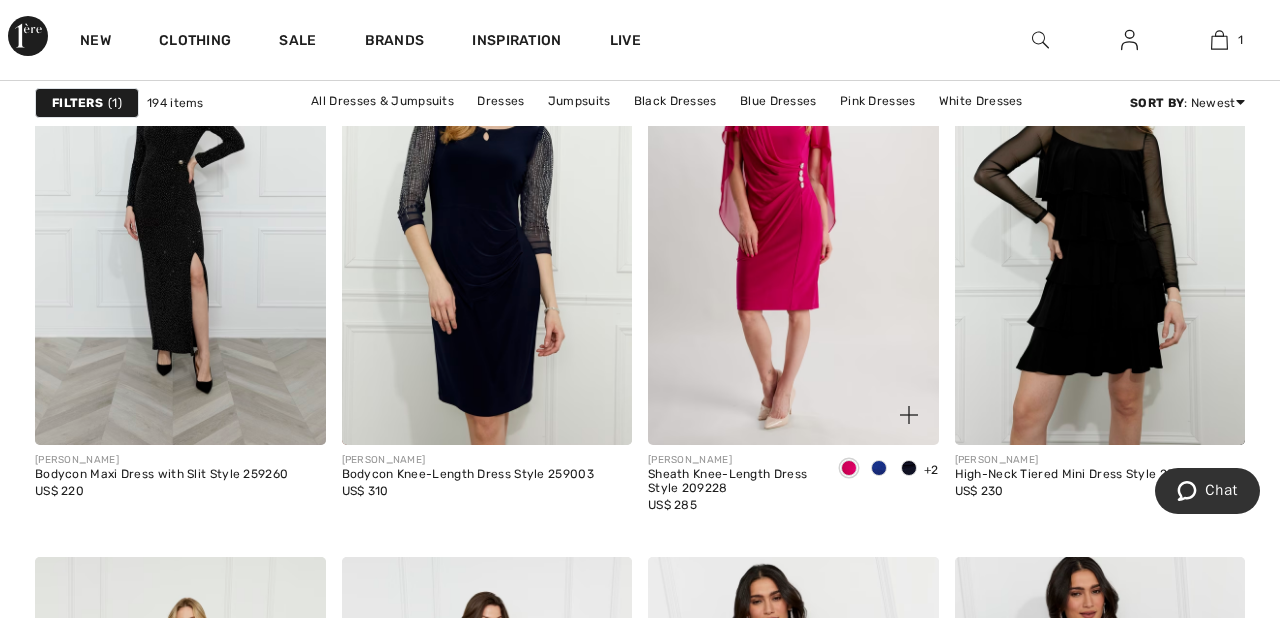 click at bounding box center [793, 227] 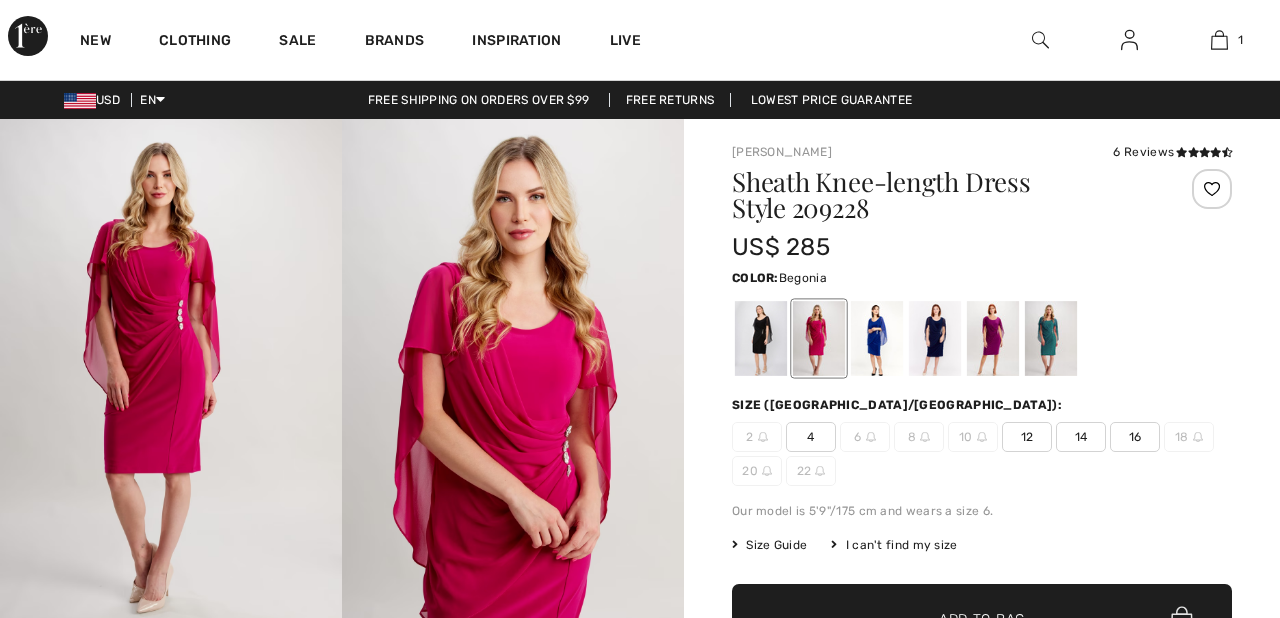 scroll, scrollTop: -7, scrollLeft: 0, axis: vertical 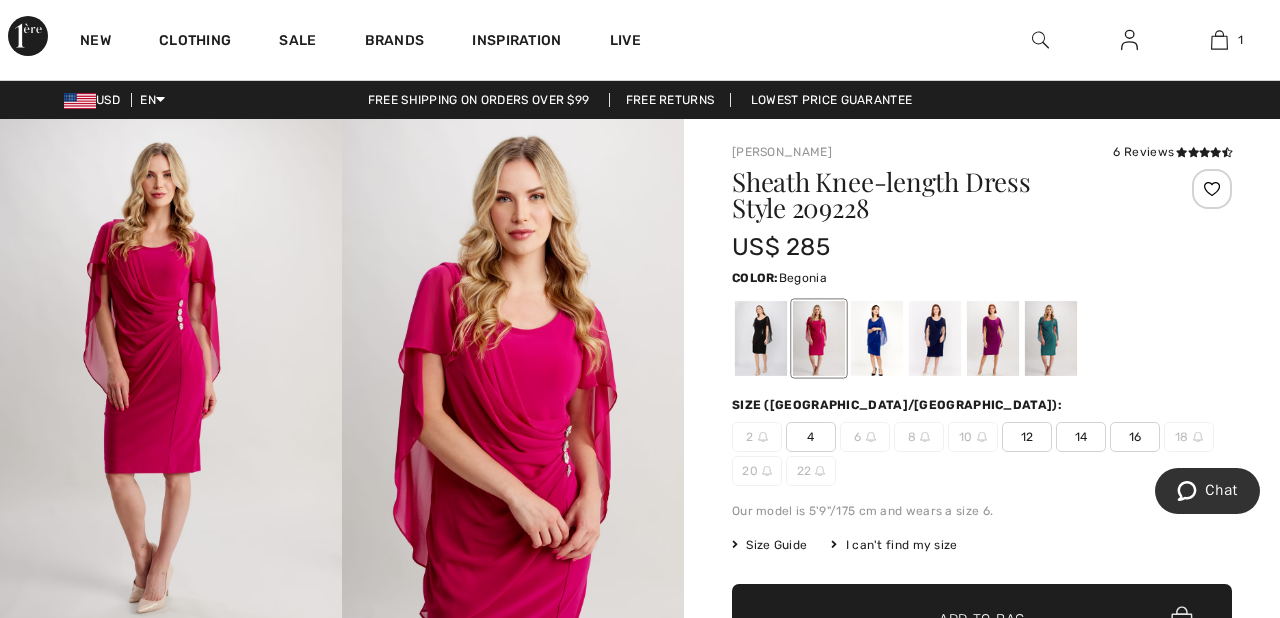 click at bounding box center (171, 375) 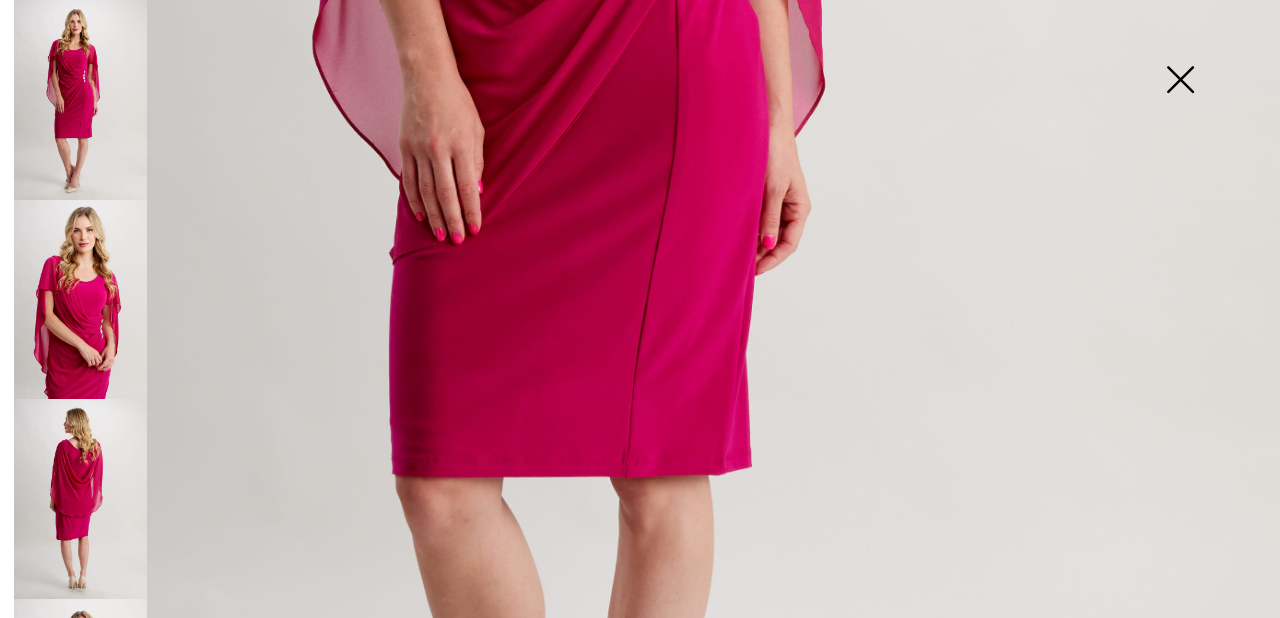 scroll, scrollTop: 853, scrollLeft: 0, axis: vertical 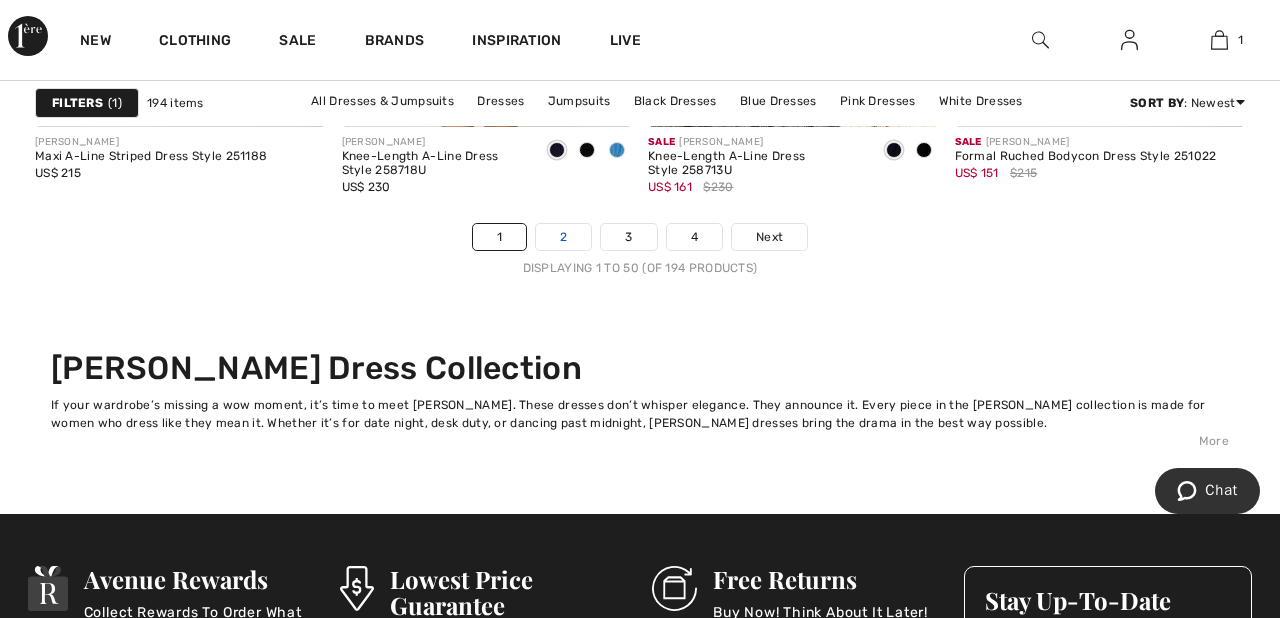 click on "2" at bounding box center [563, 237] 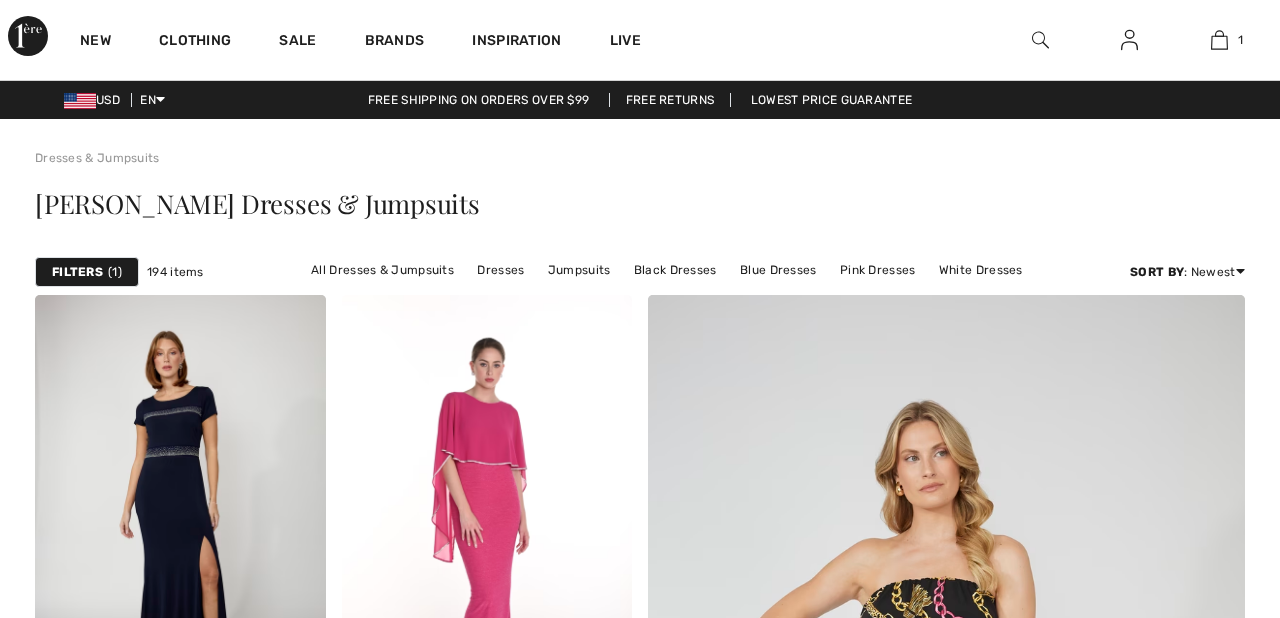 scroll, scrollTop: 0, scrollLeft: 0, axis: both 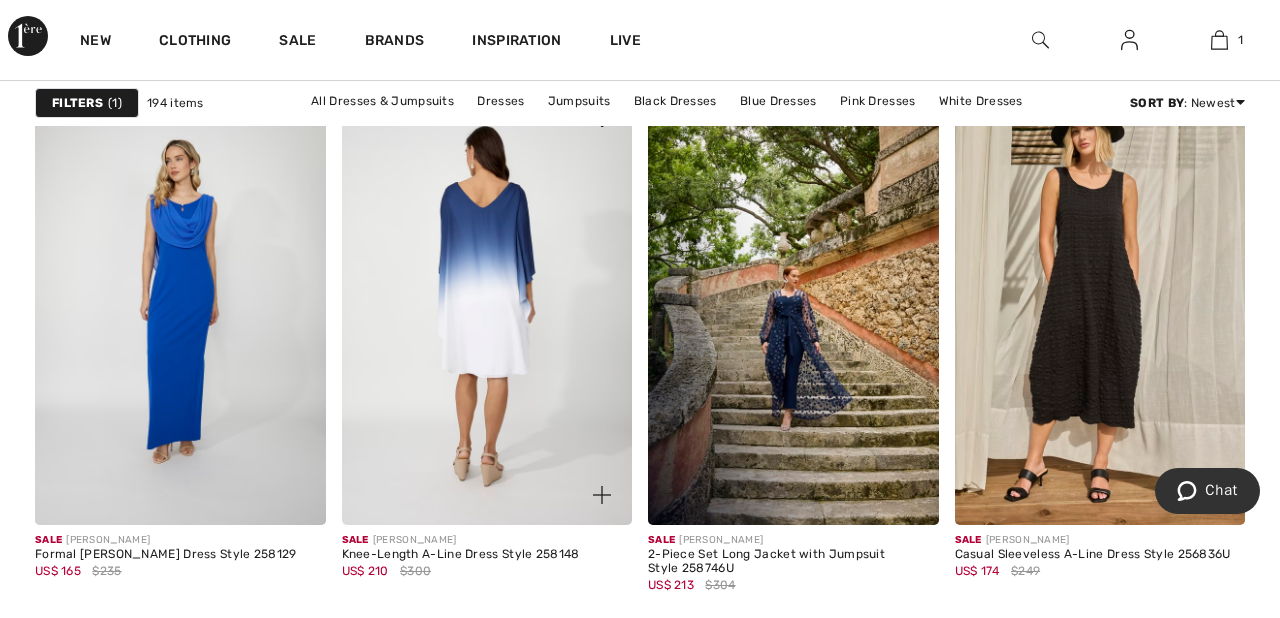 click at bounding box center [487, 307] 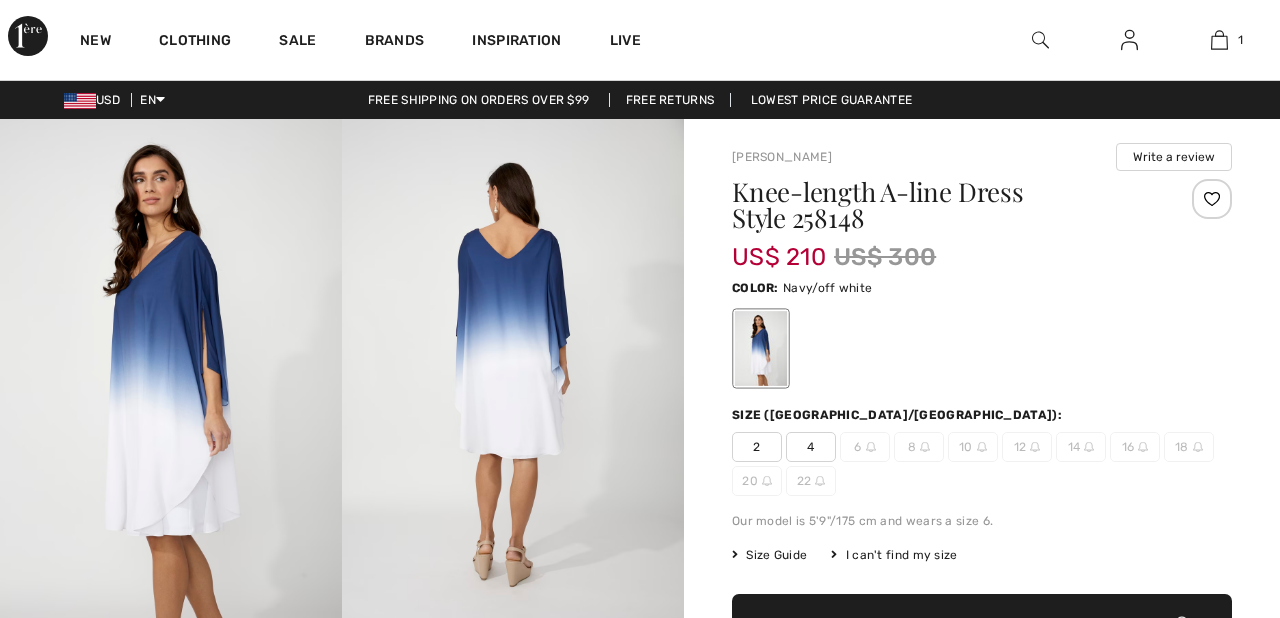 scroll, scrollTop: 0, scrollLeft: 0, axis: both 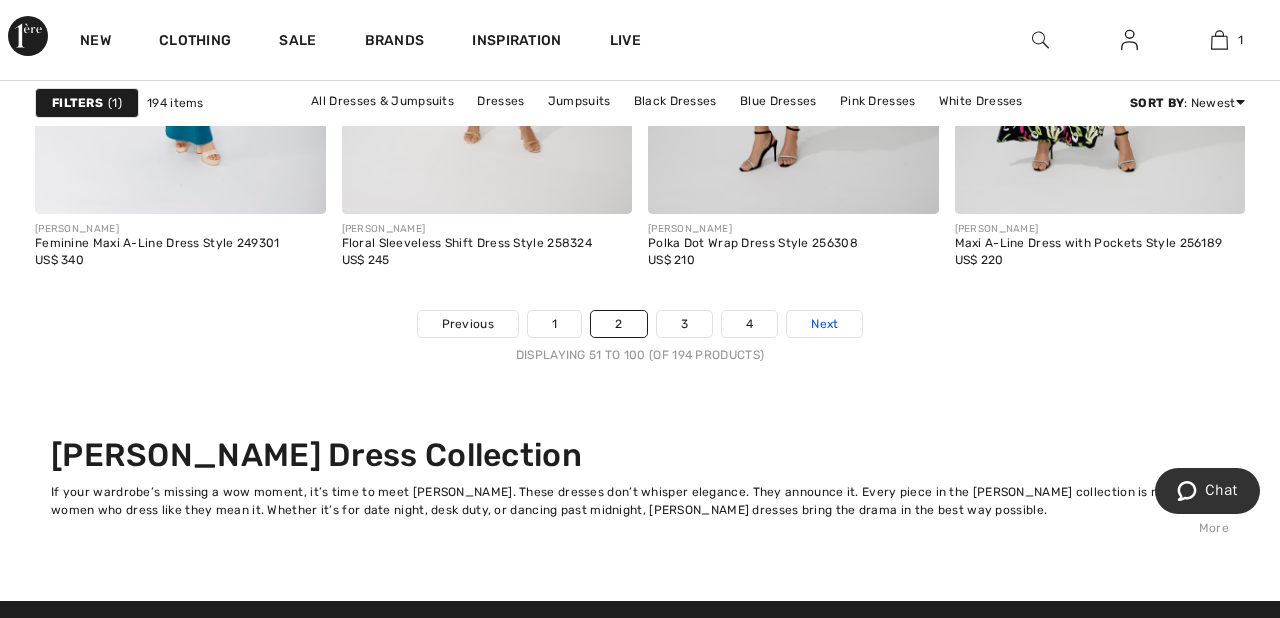 click on "Next" at bounding box center (824, 324) 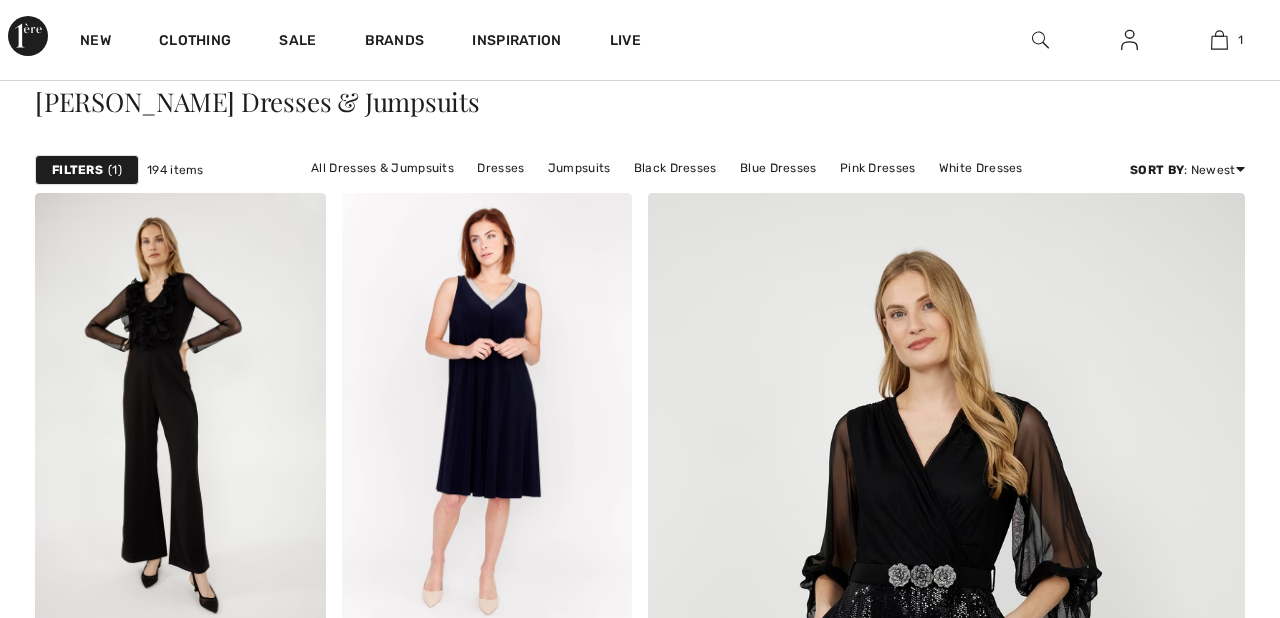 scroll, scrollTop: 0, scrollLeft: 0, axis: both 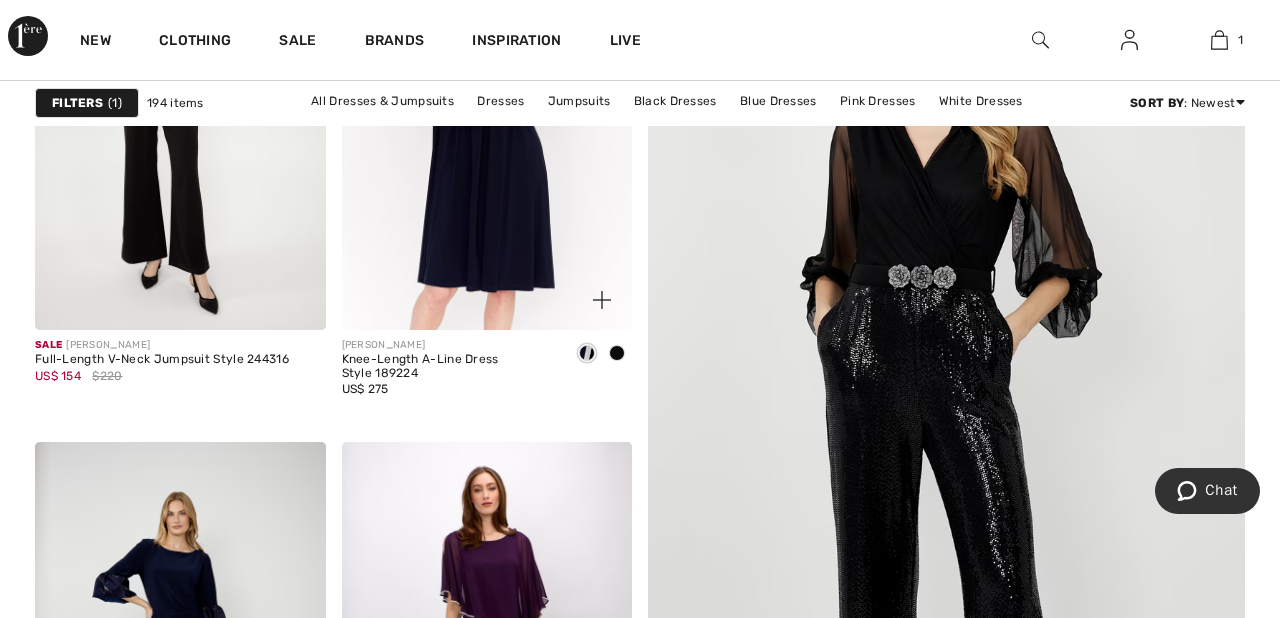 click at bounding box center [487, 112] 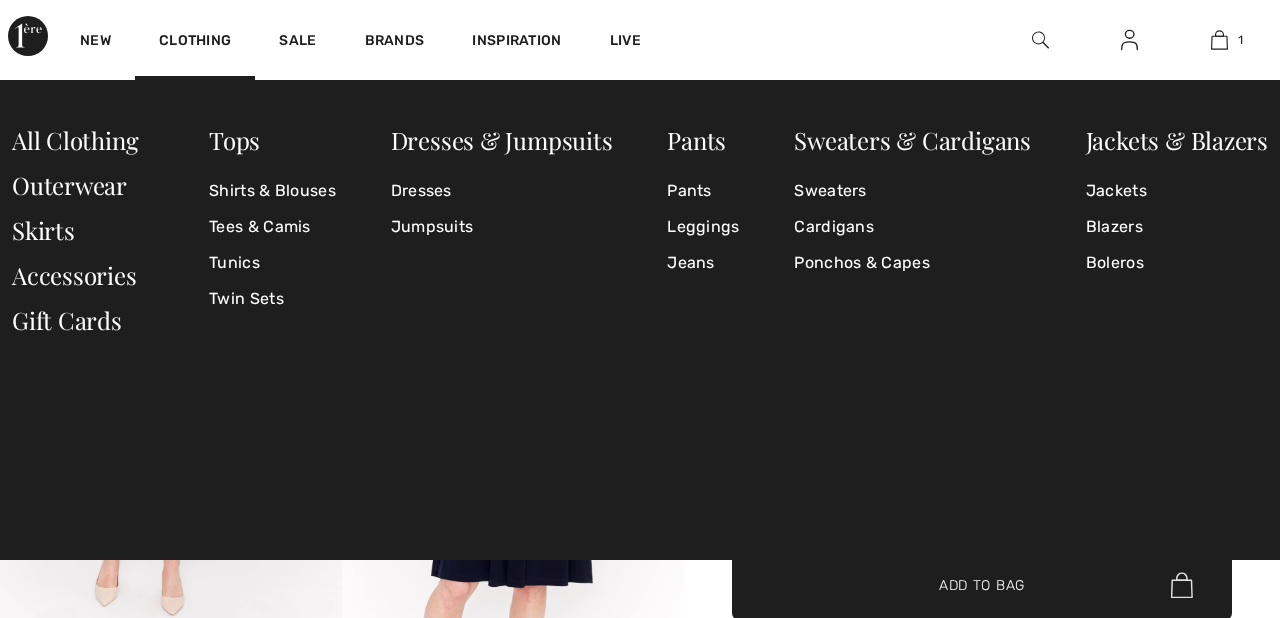 scroll, scrollTop: 0, scrollLeft: 0, axis: both 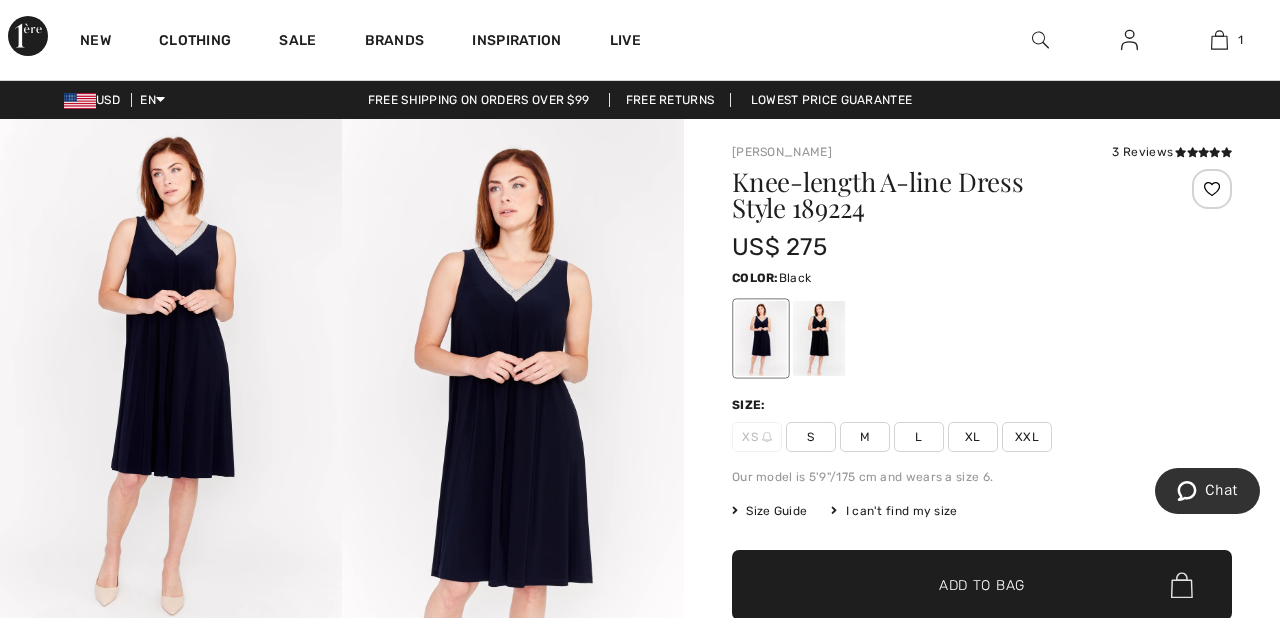 click at bounding box center [819, 338] 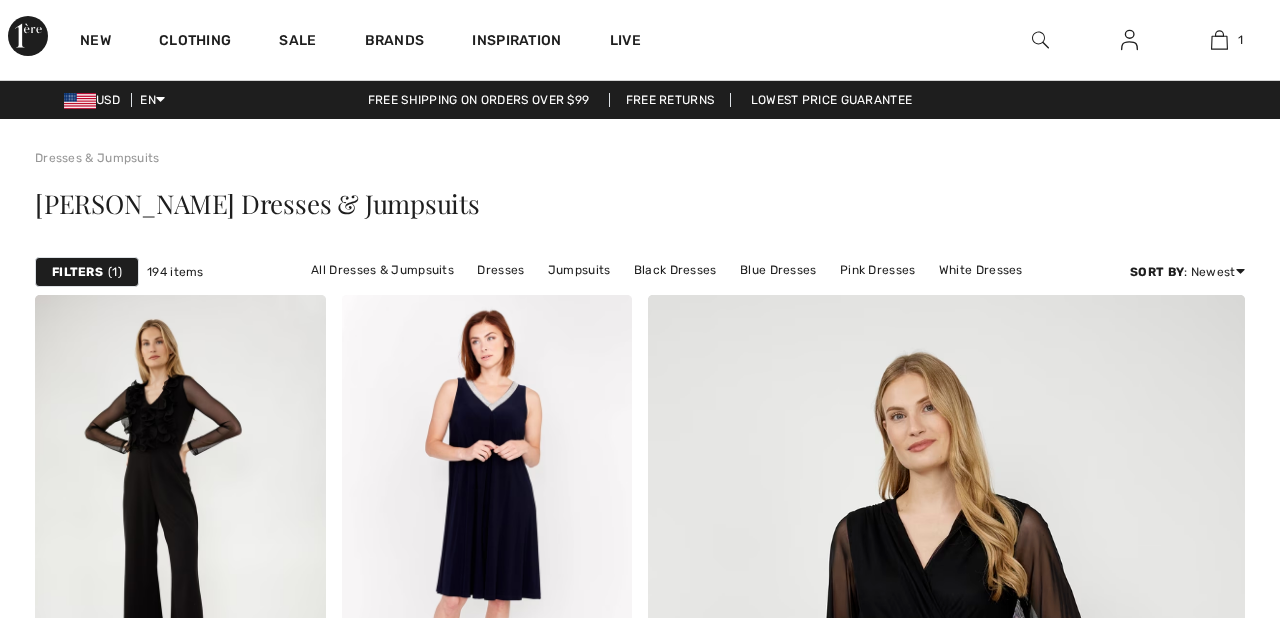 scroll, scrollTop: 401, scrollLeft: 0, axis: vertical 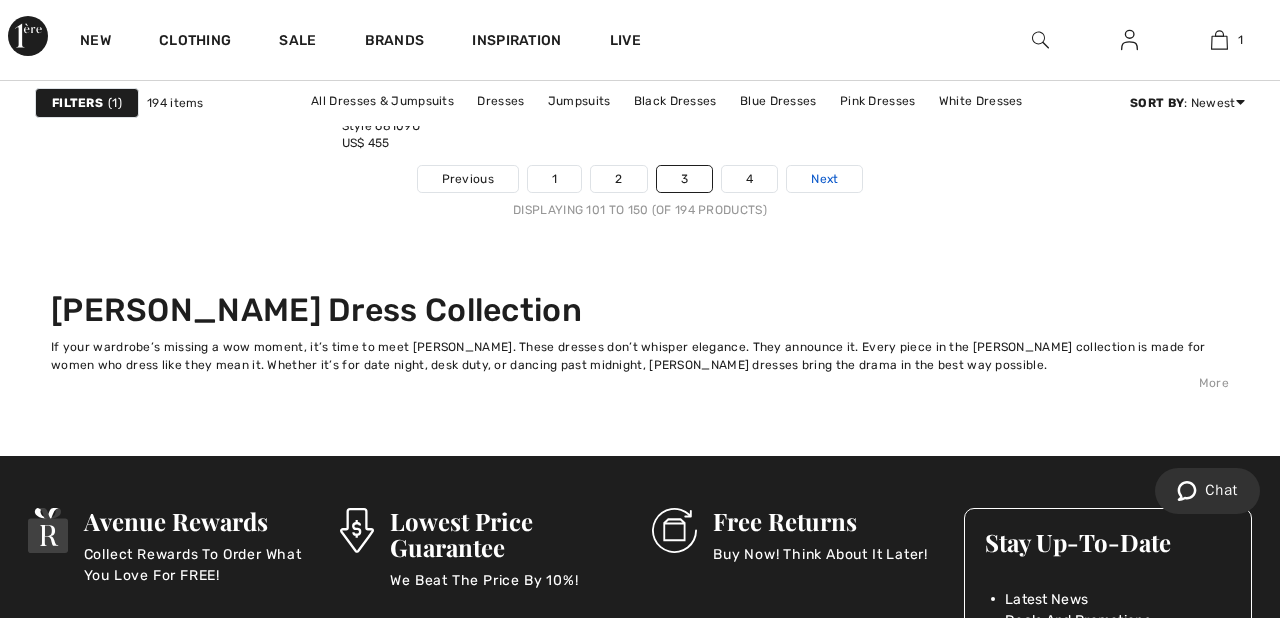click on "Next" at bounding box center (824, 179) 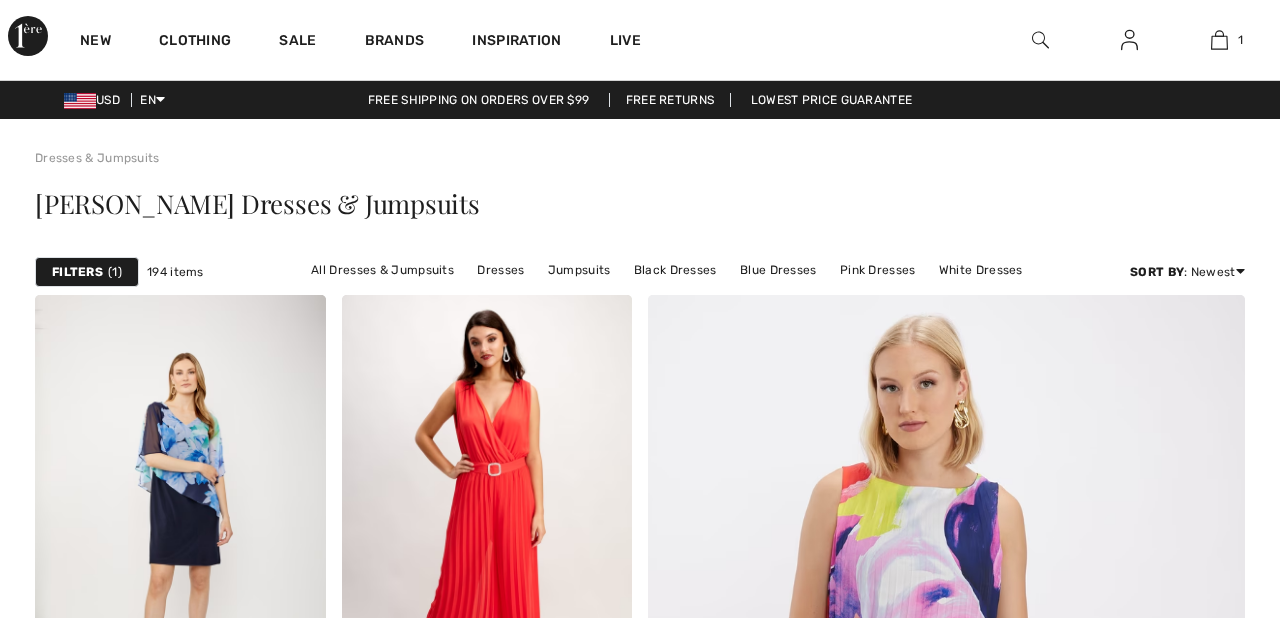 scroll, scrollTop: 123, scrollLeft: 0, axis: vertical 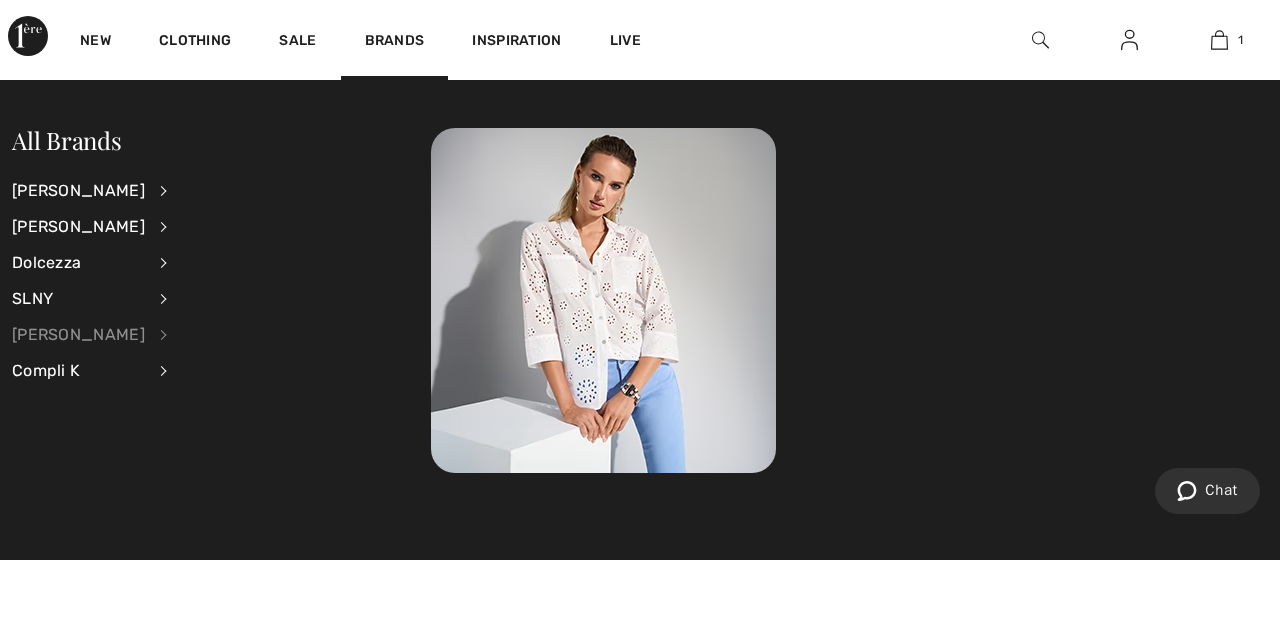 click on "[PERSON_NAME]" at bounding box center (78, 335) 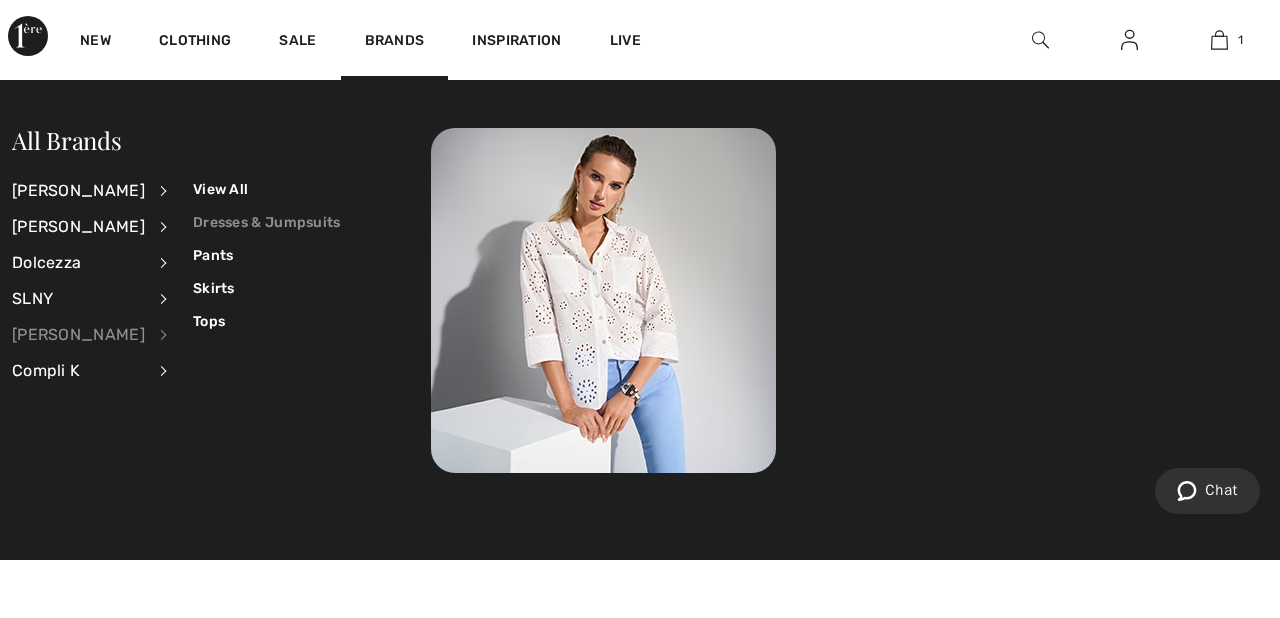 click on "Dresses & Jumpsuits" at bounding box center (267, 222) 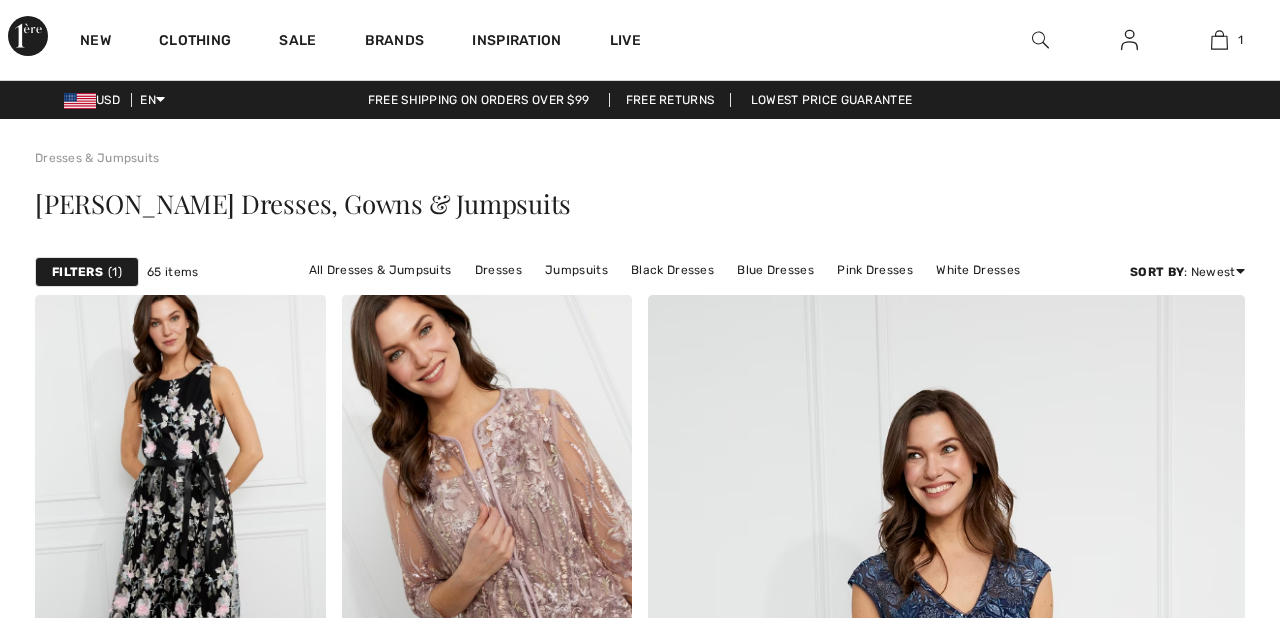 scroll, scrollTop: 0, scrollLeft: 0, axis: both 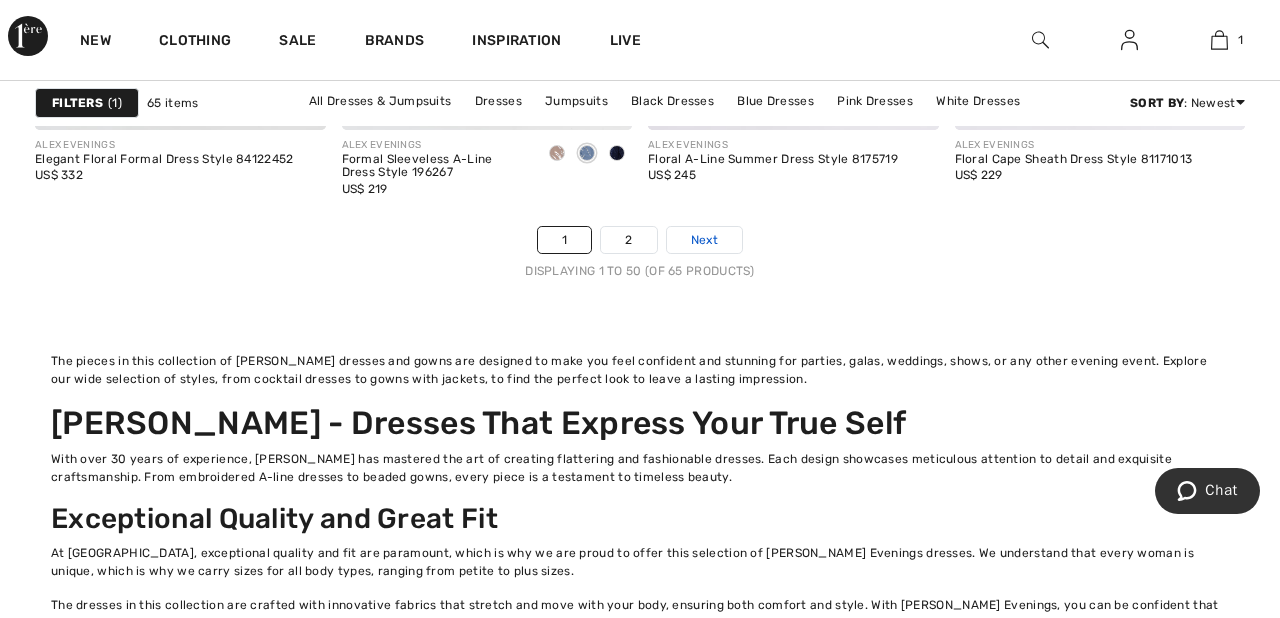 click on "Next" at bounding box center (704, 240) 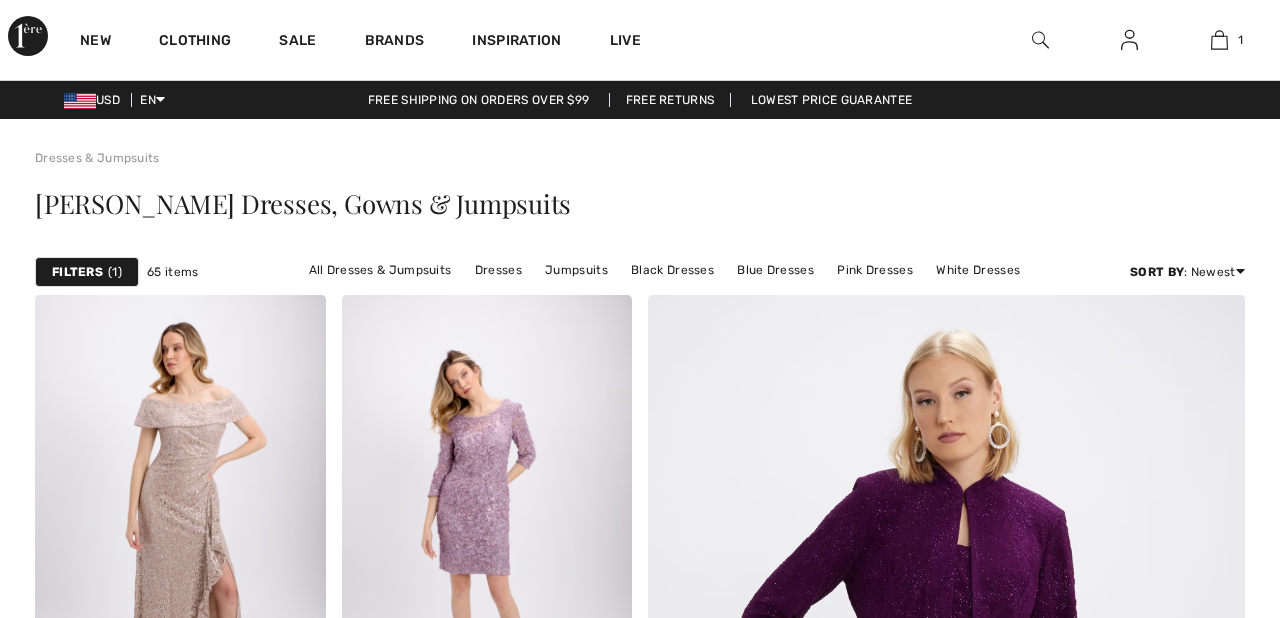 scroll, scrollTop: 0, scrollLeft: 0, axis: both 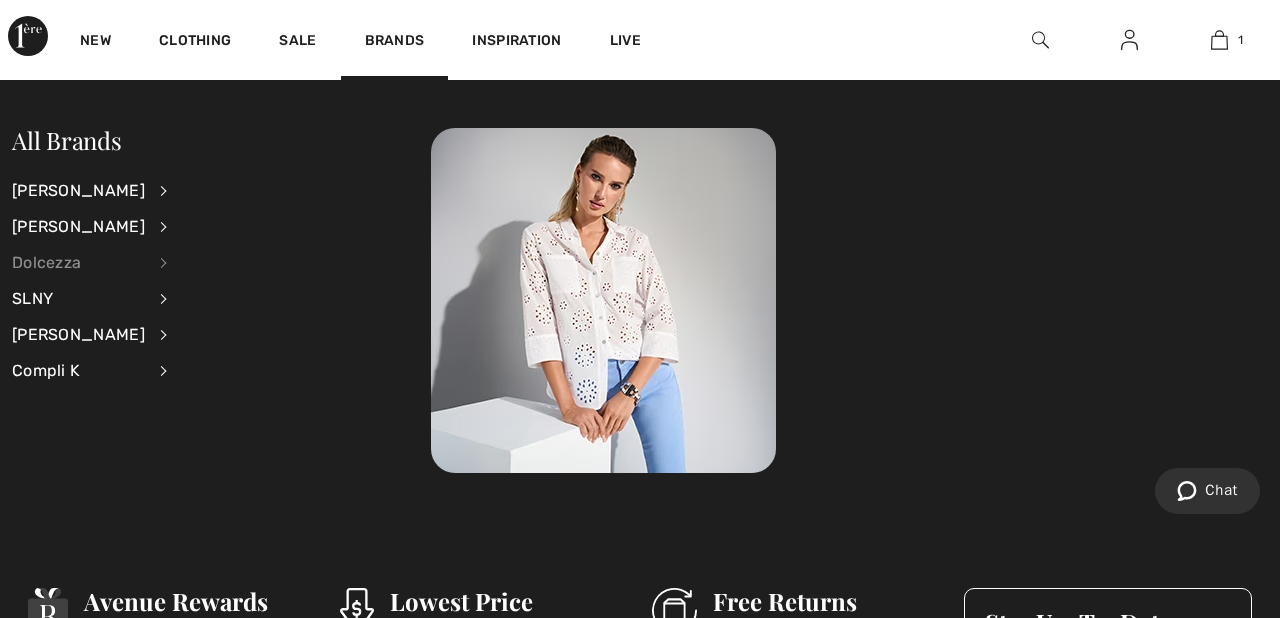 click on "Dolcezza" at bounding box center [78, 263] 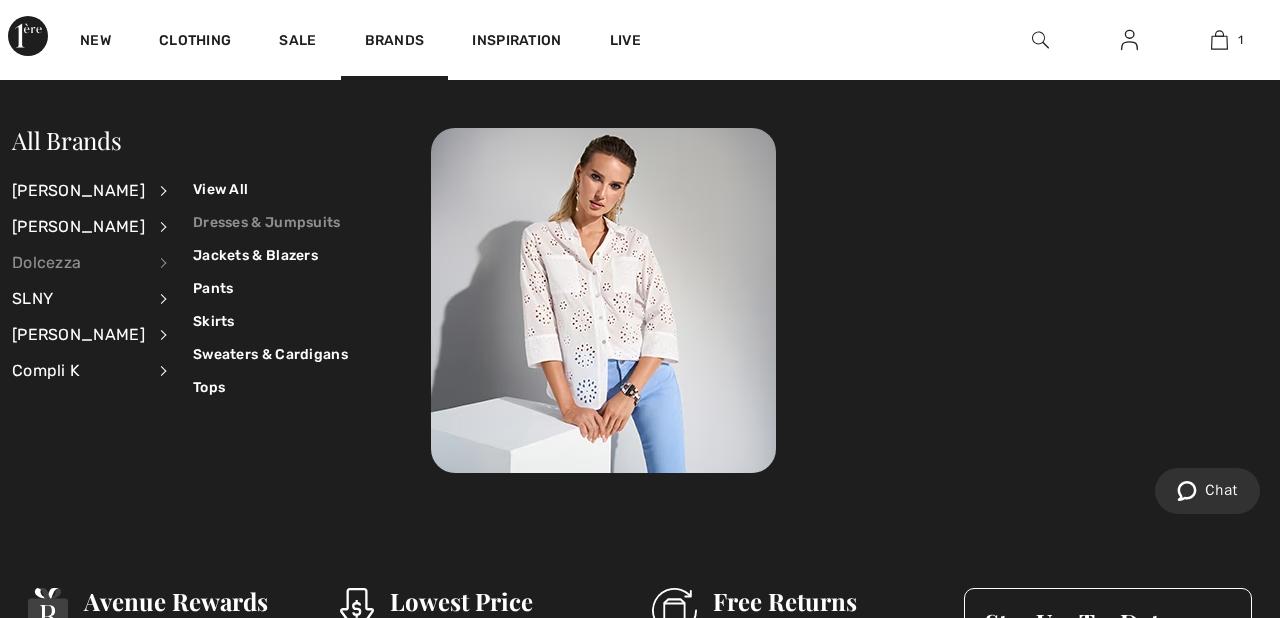 click on "Dresses & Jumpsuits" at bounding box center [270, 222] 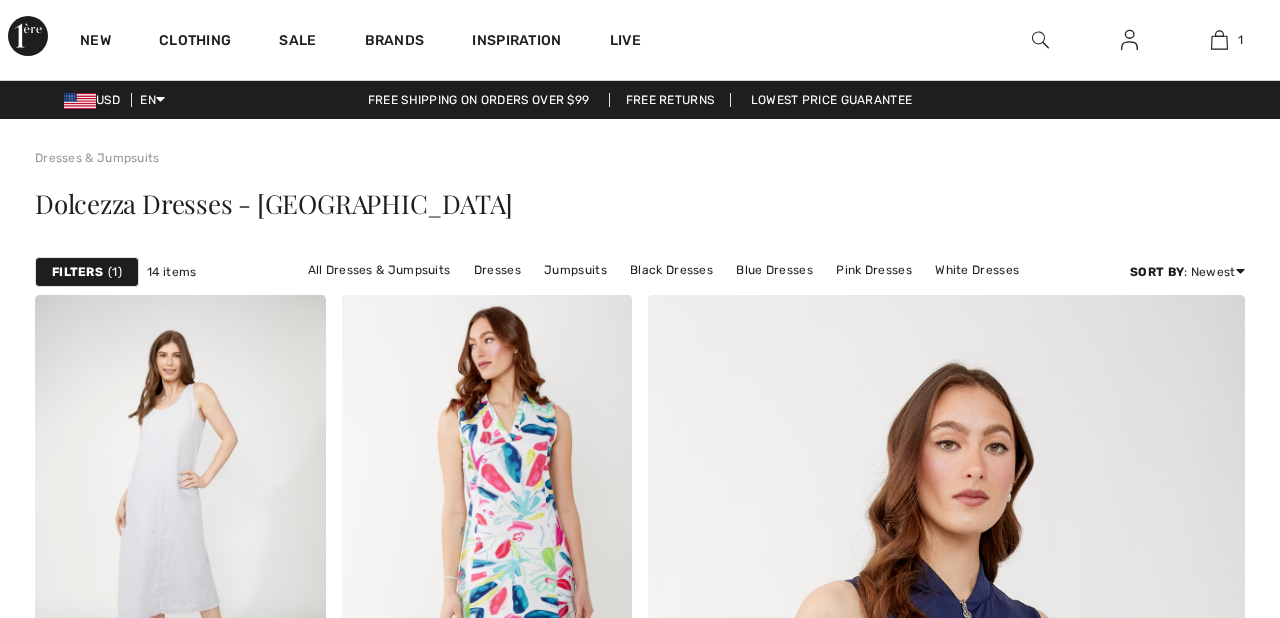 scroll, scrollTop: 87, scrollLeft: 0, axis: vertical 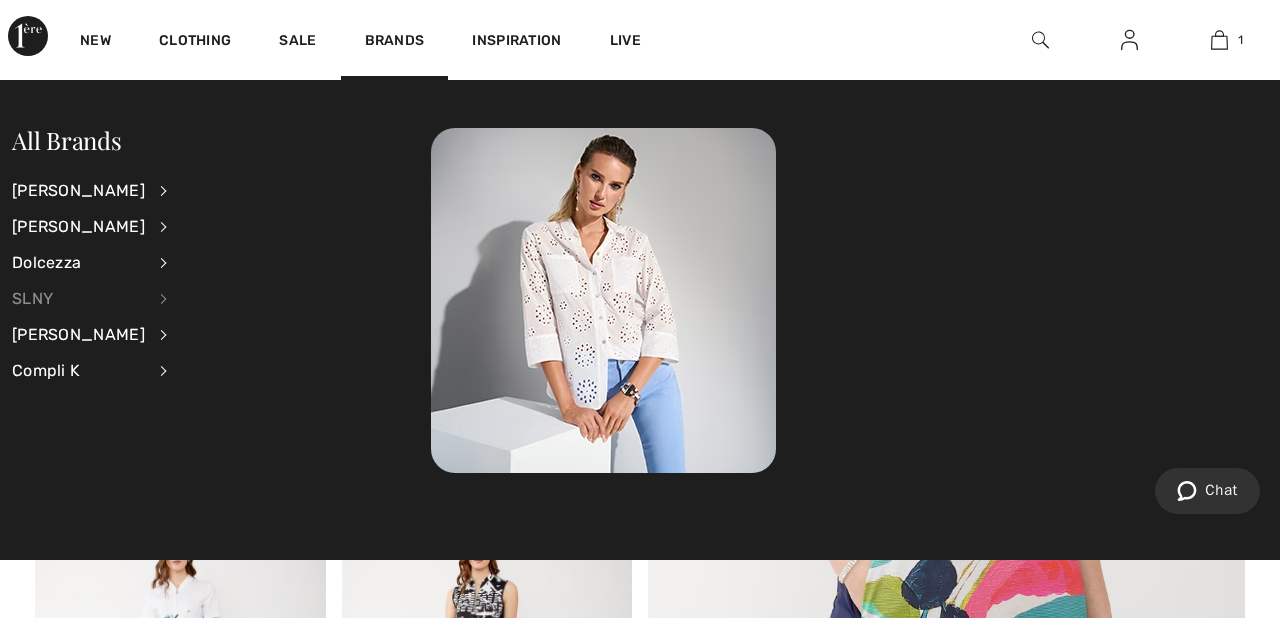 click on "SLNY" at bounding box center (78, 299) 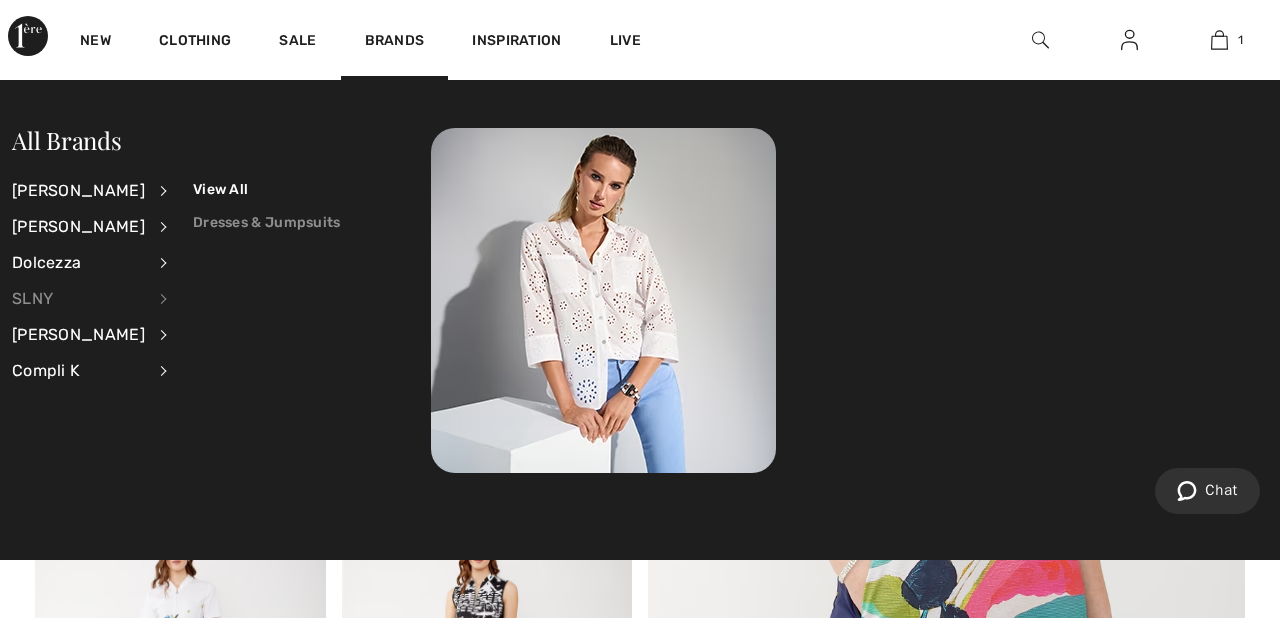 click on "Dresses & Jumpsuits" at bounding box center (267, 222) 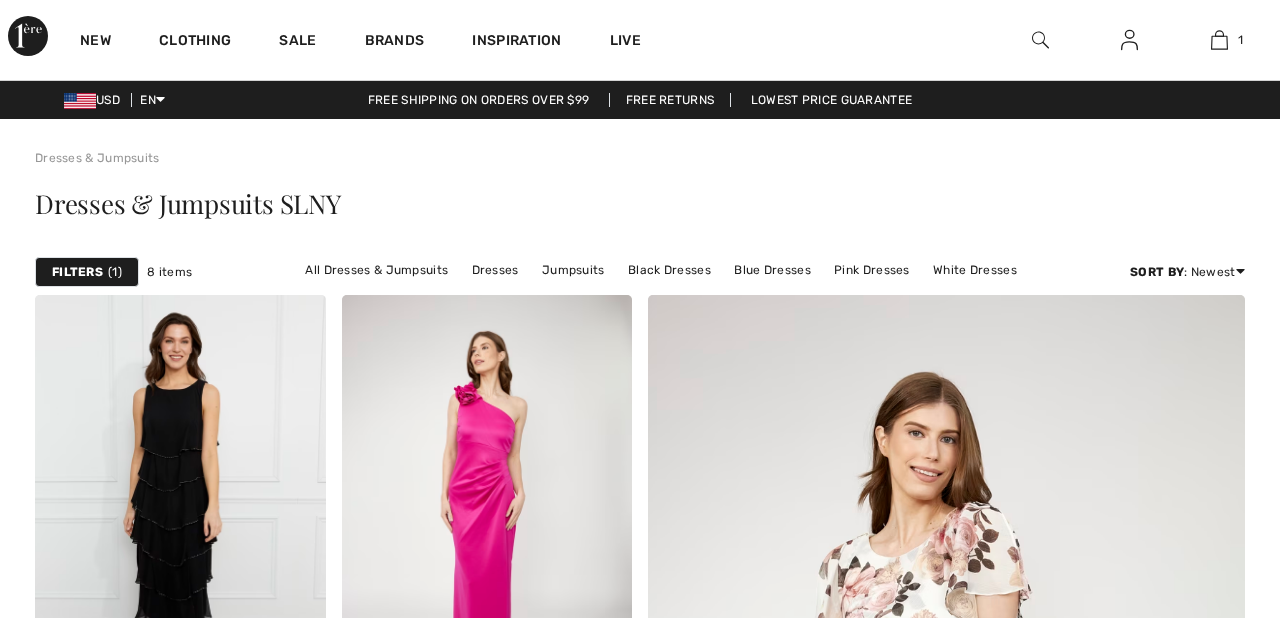 scroll, scrollTop: 42, scrollLeft: 0, axis: vertical 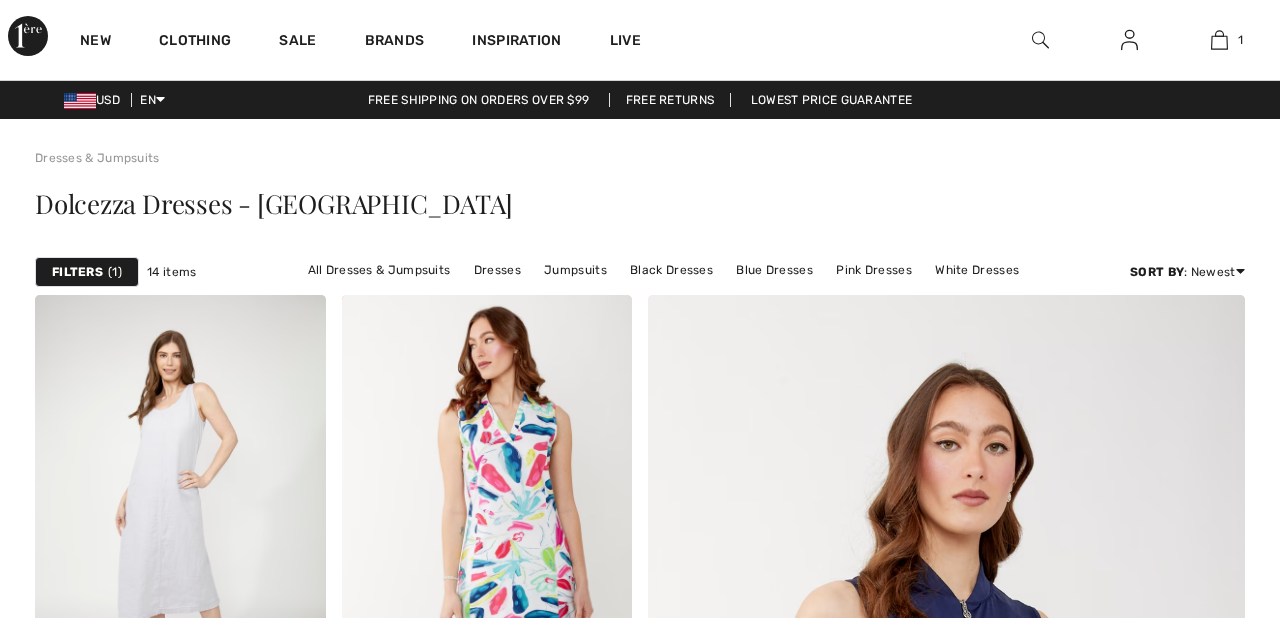 checkbox on "true" 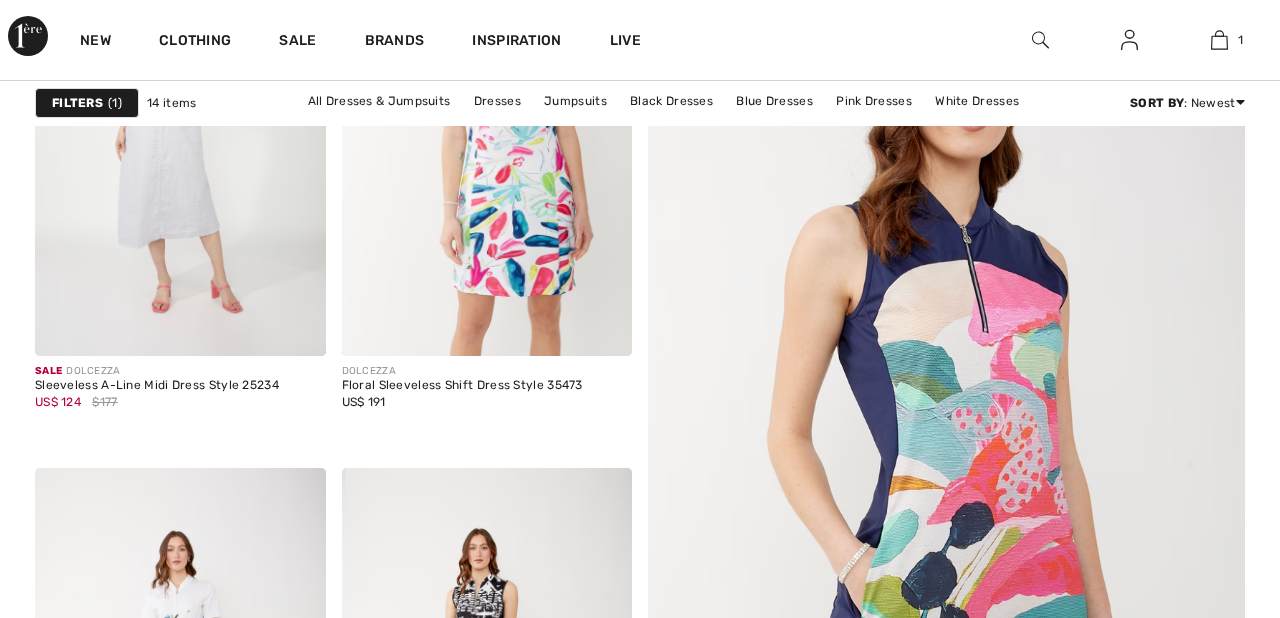 scroll, scrollTop: 0, scrollLeft: 0, axis: both 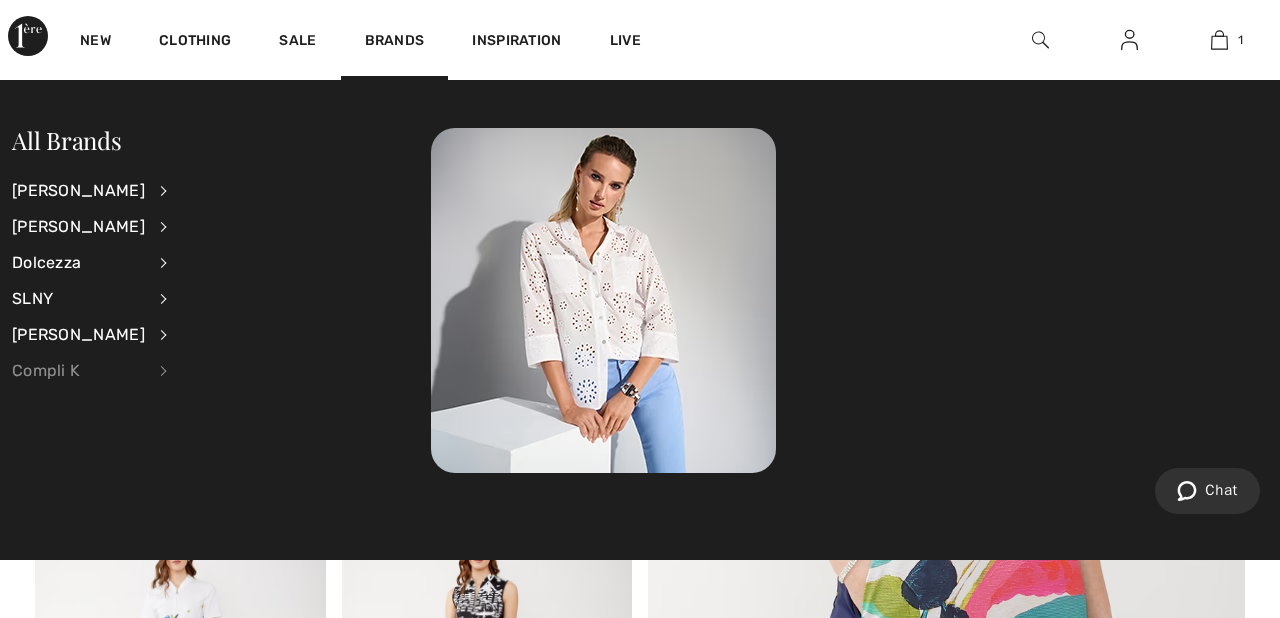 click on "Compli K" at bounding box center [78, 371] 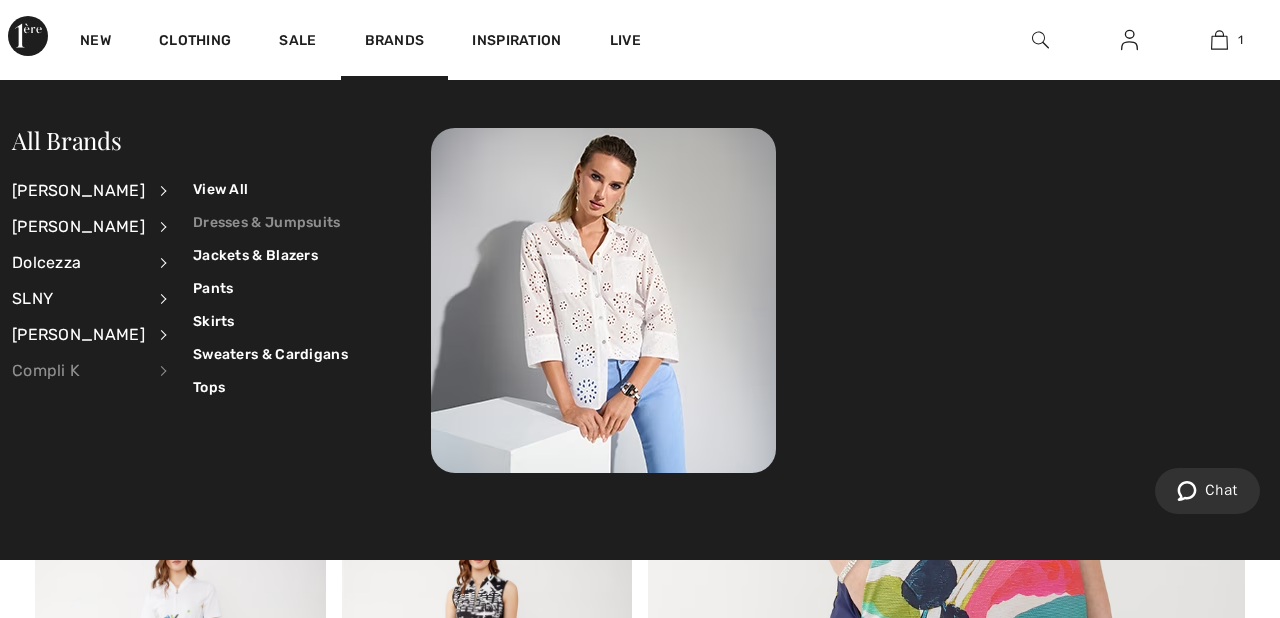 click on "Dresses & Jumpsuits" at bounding box center [270, 222] 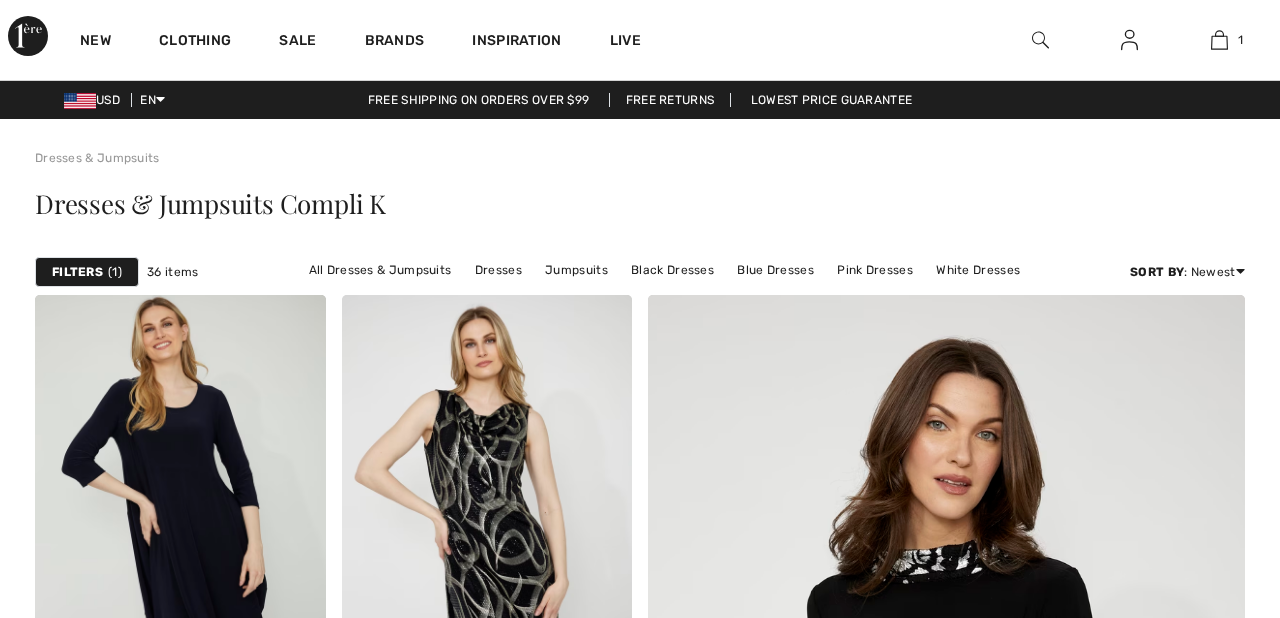 scroll, scrollTop: 0, scrollLeft: 0, axis: both 